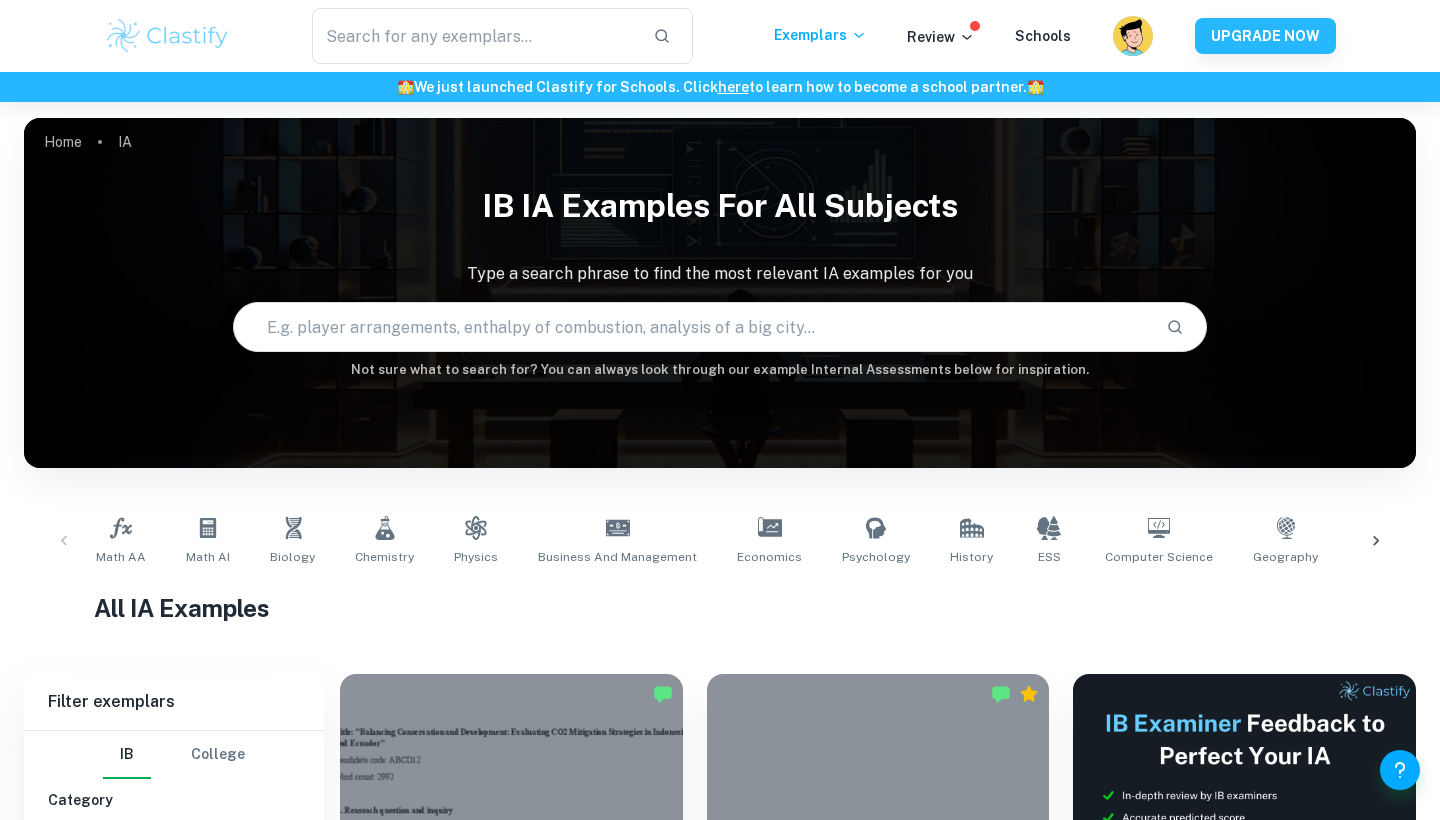 scroll, scrollTop: 424, scrollLeft: 0, axis: vertical 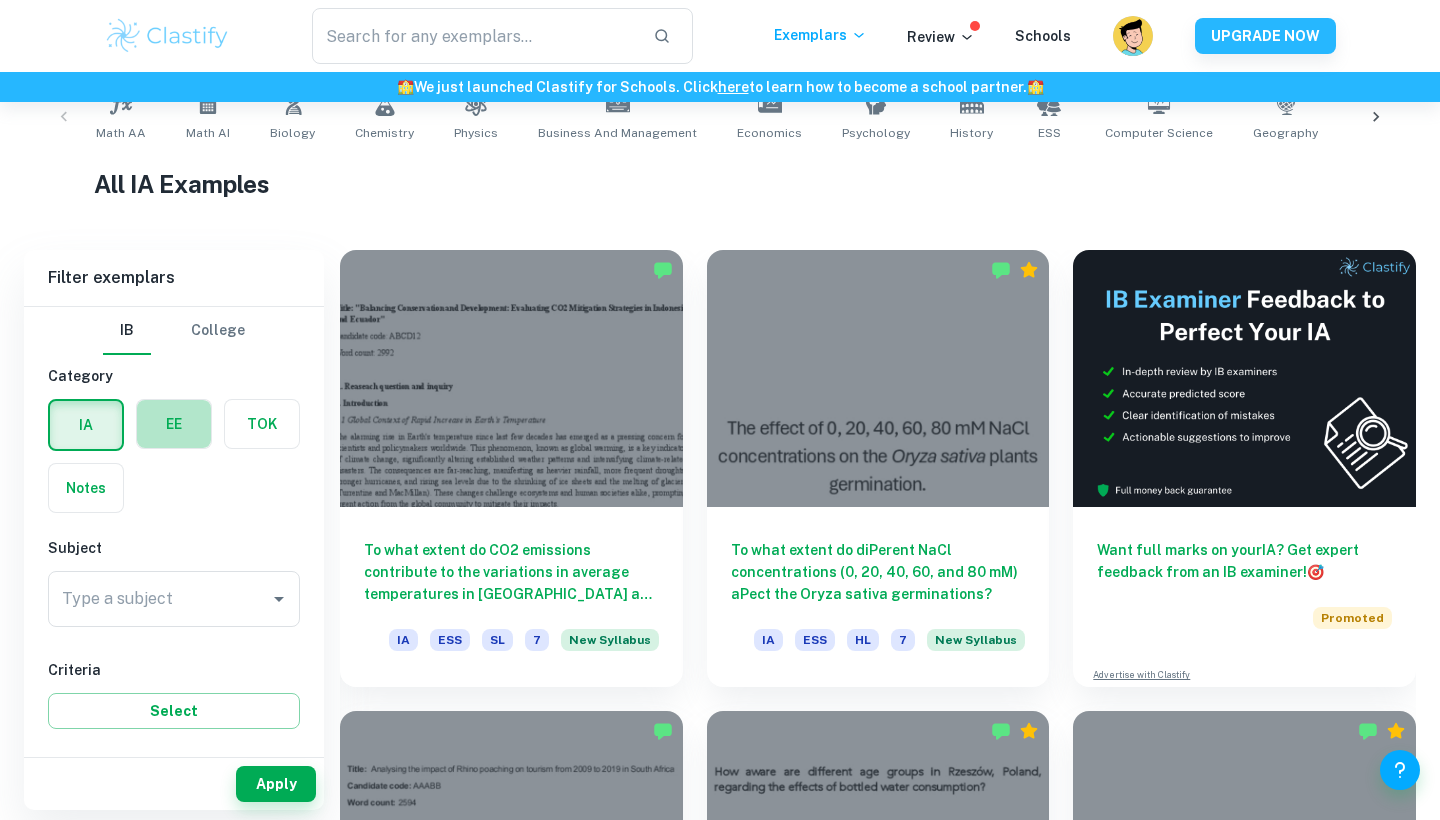 click at bounding box center [174, 424] 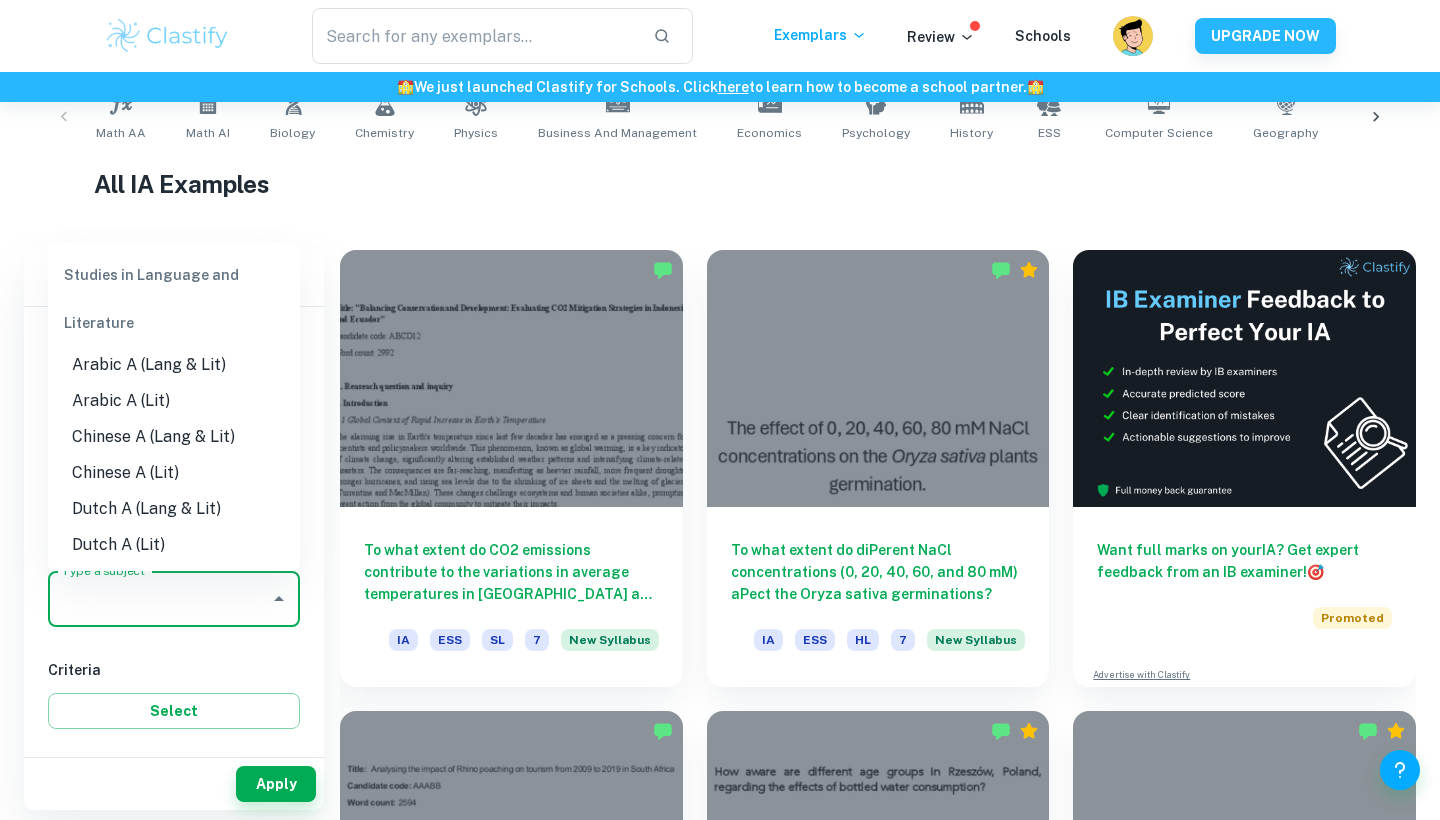click on "Type a subject" at bounding box center (159, 599) 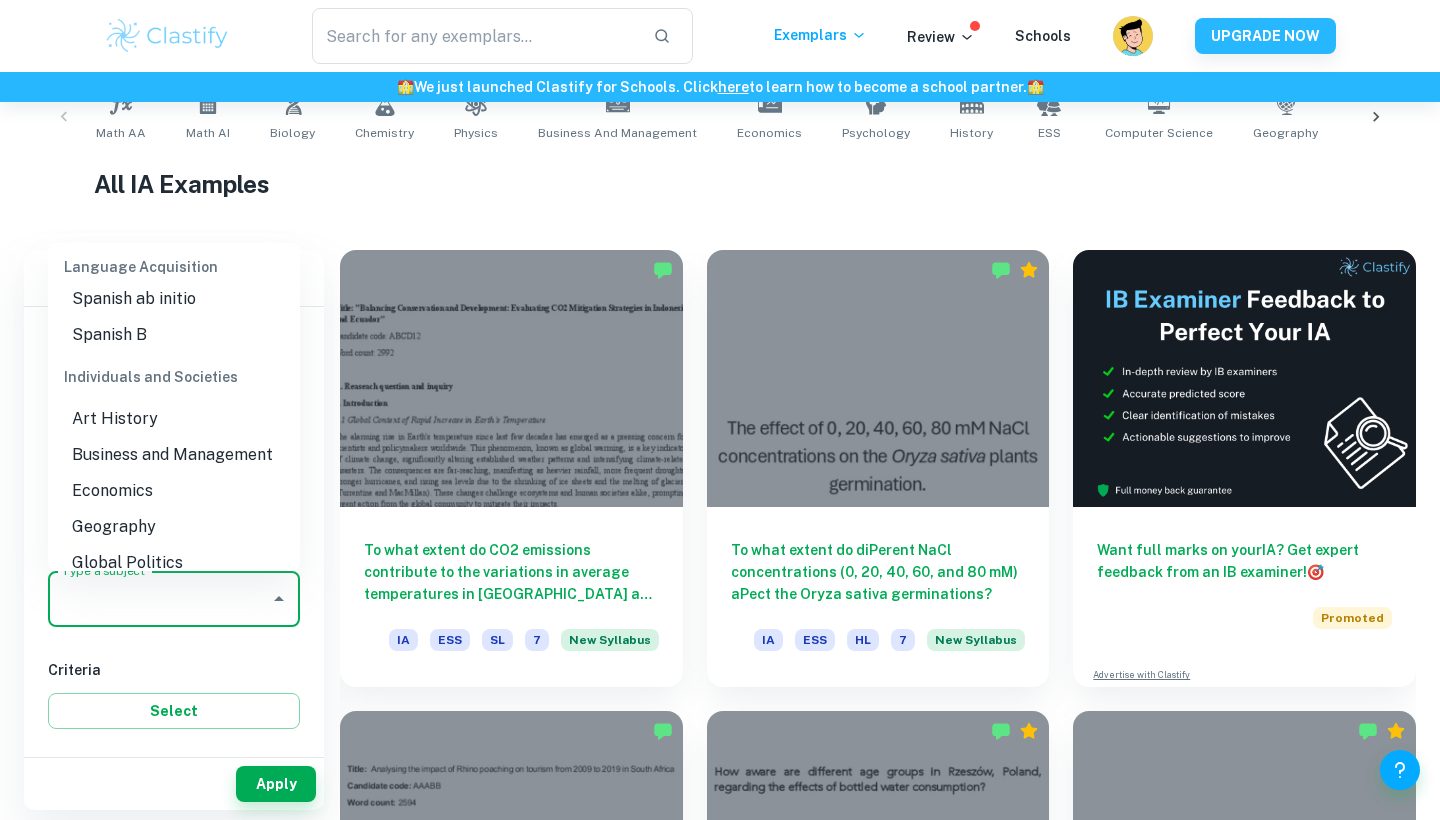 scroll, scrollTop: 1671, scrollLeft: 0, axis: vertical 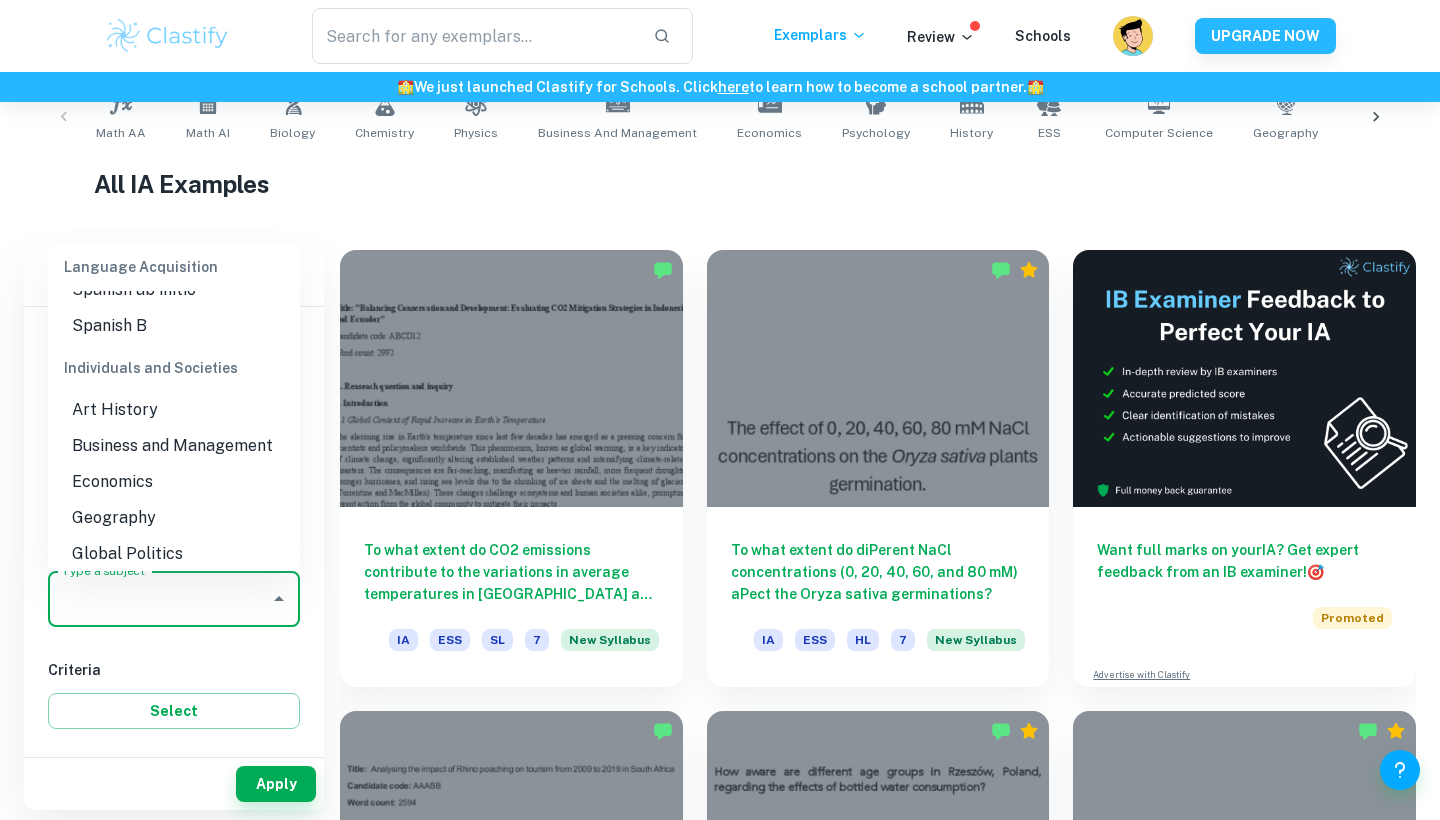 click on "Economics" at bounding box center [174, 482] 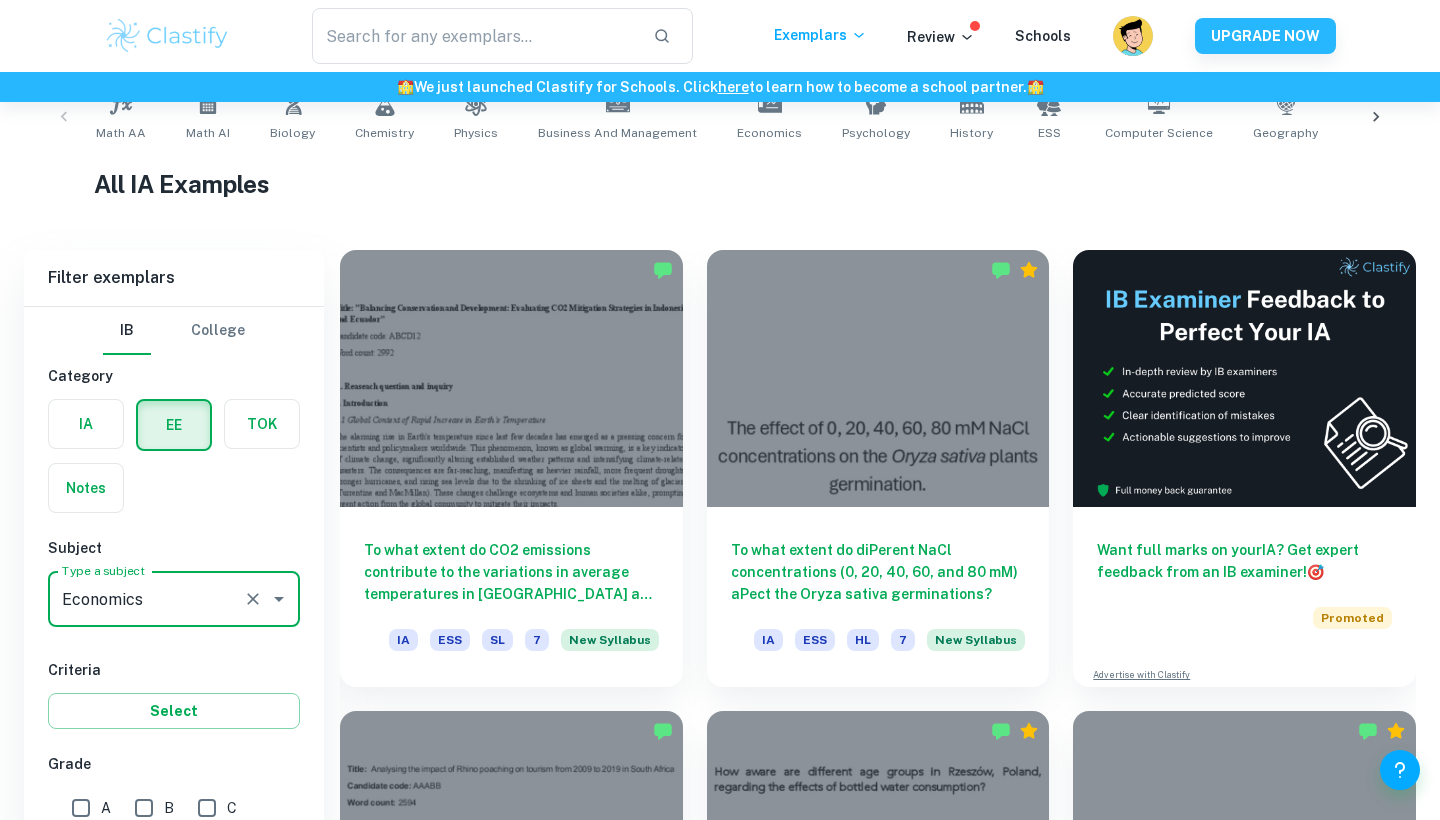 scroll, scrollTop: 540, scrollLeft: 0, axis: vertical 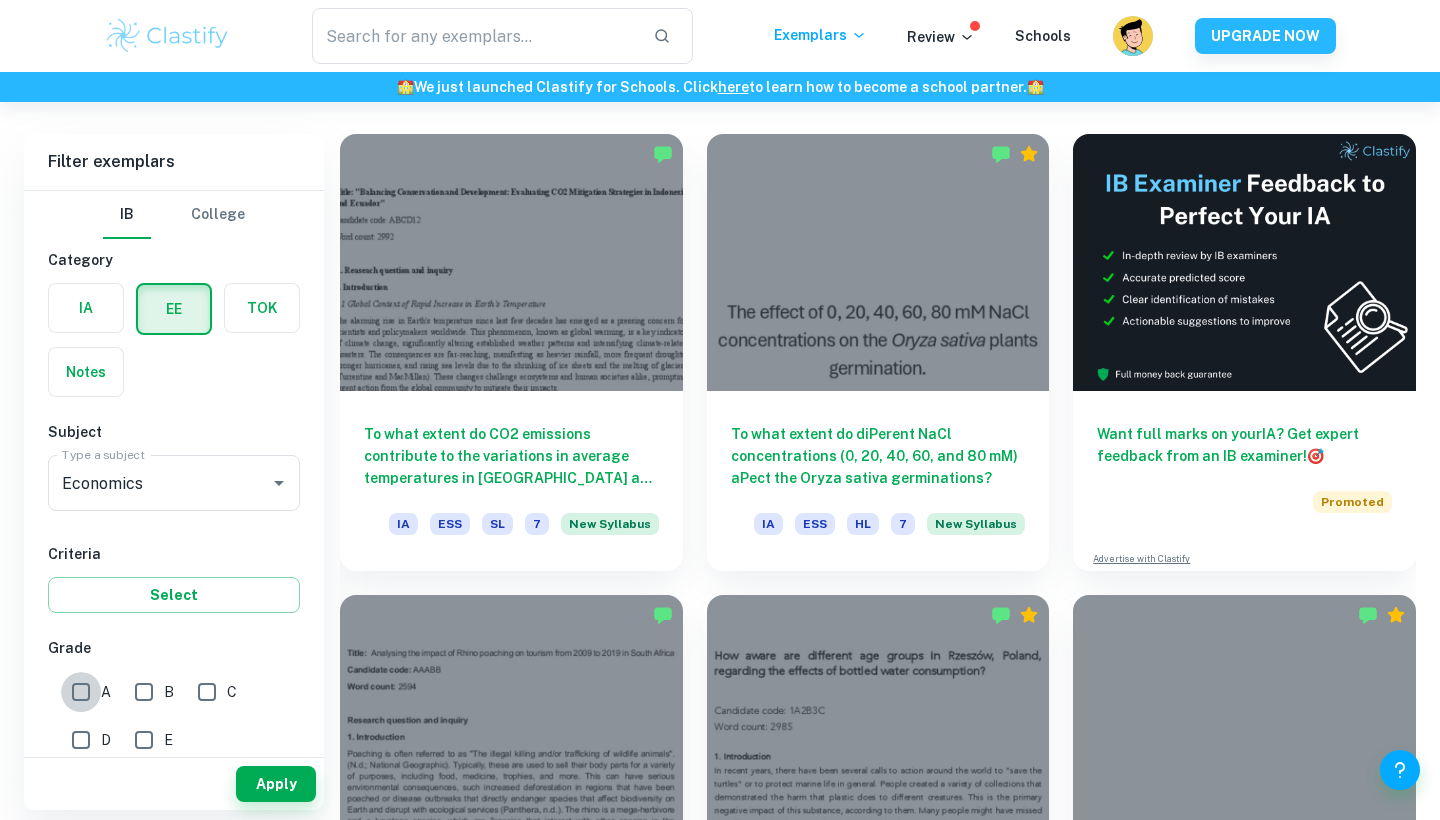 click on "A" at bounding box center [81, 692] 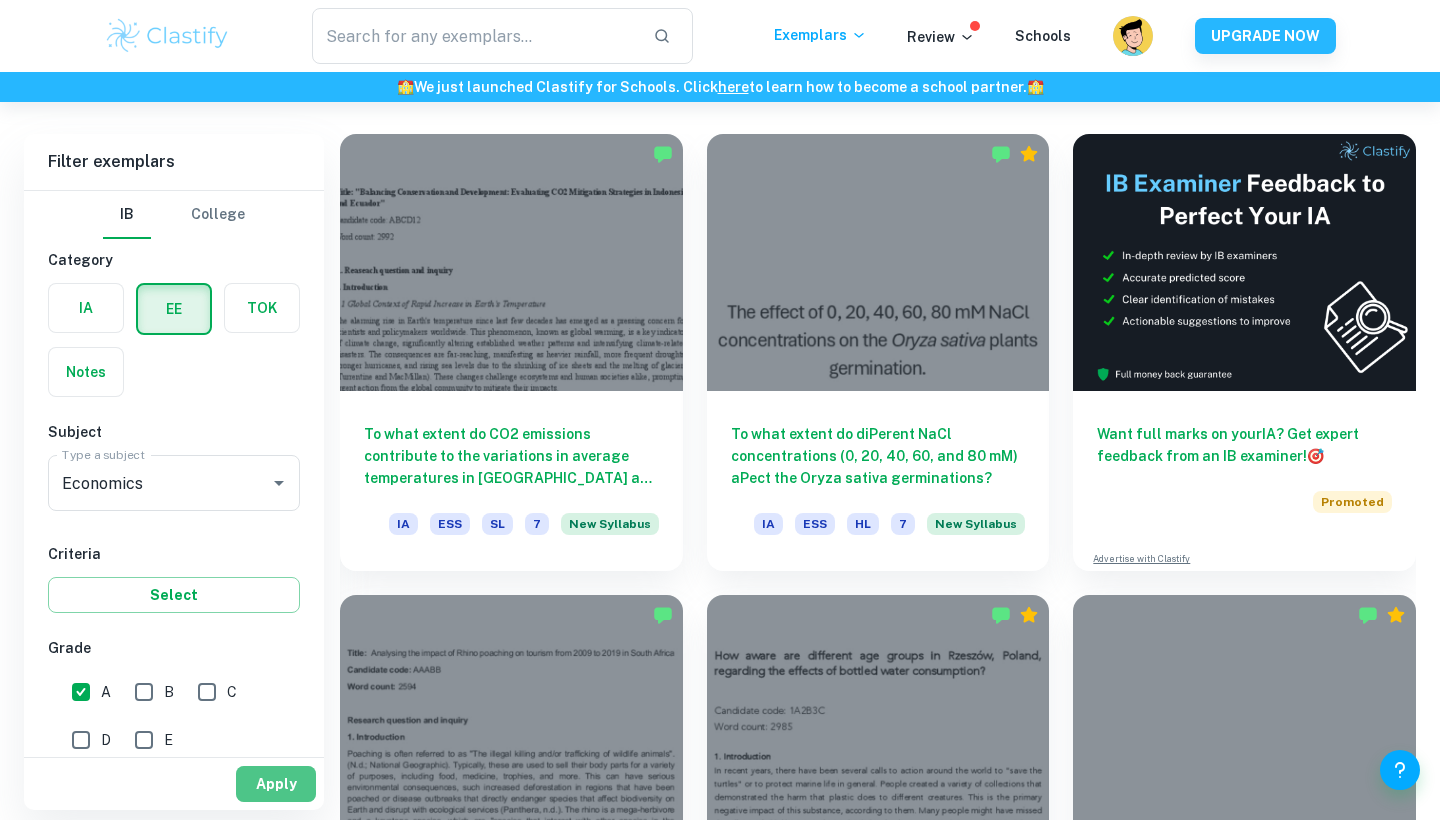 click on "Apply" at bounding box center [276, 784] 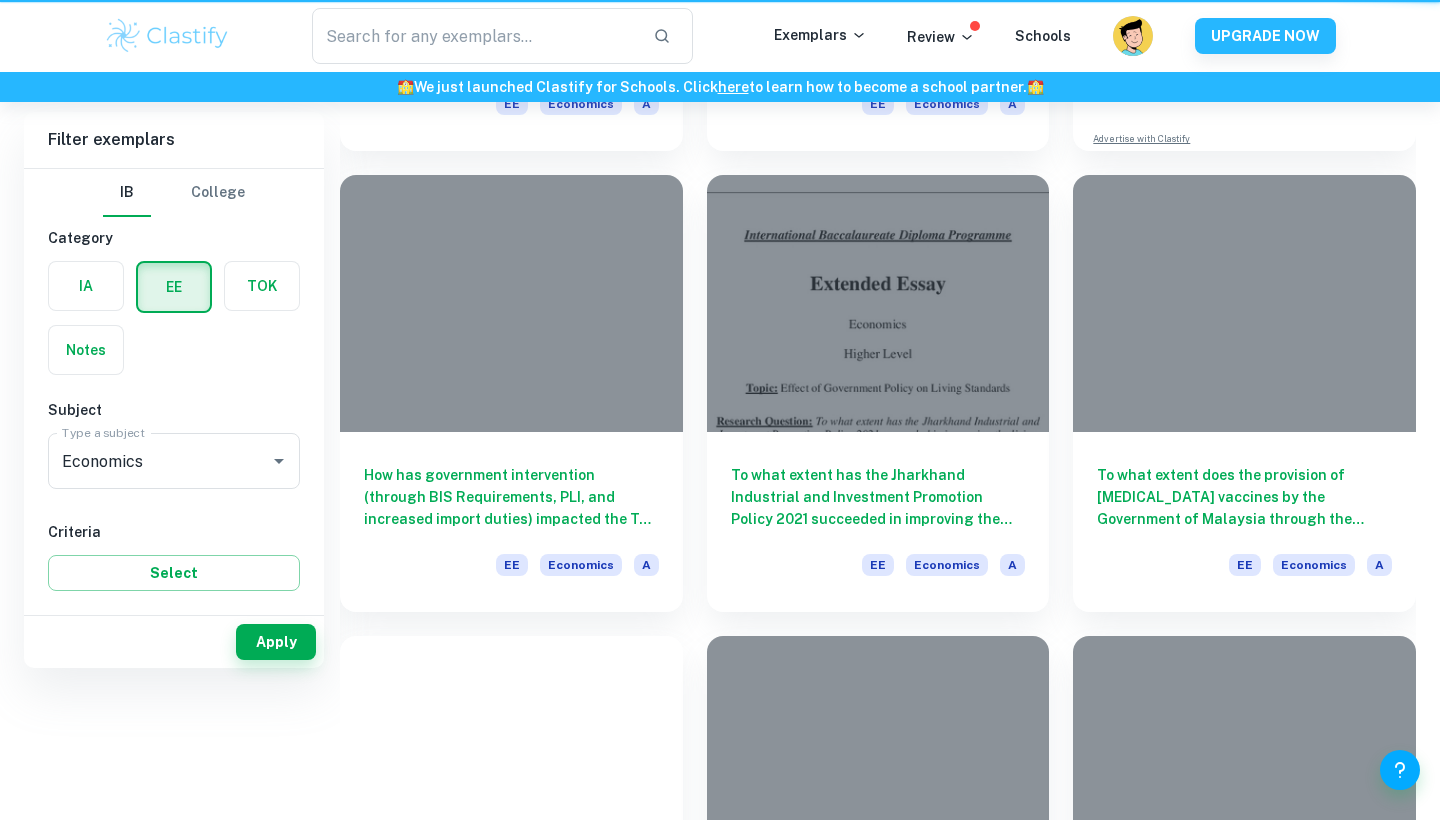 scroll, scrollTop: 0, scrollLeft: 0, axis: both 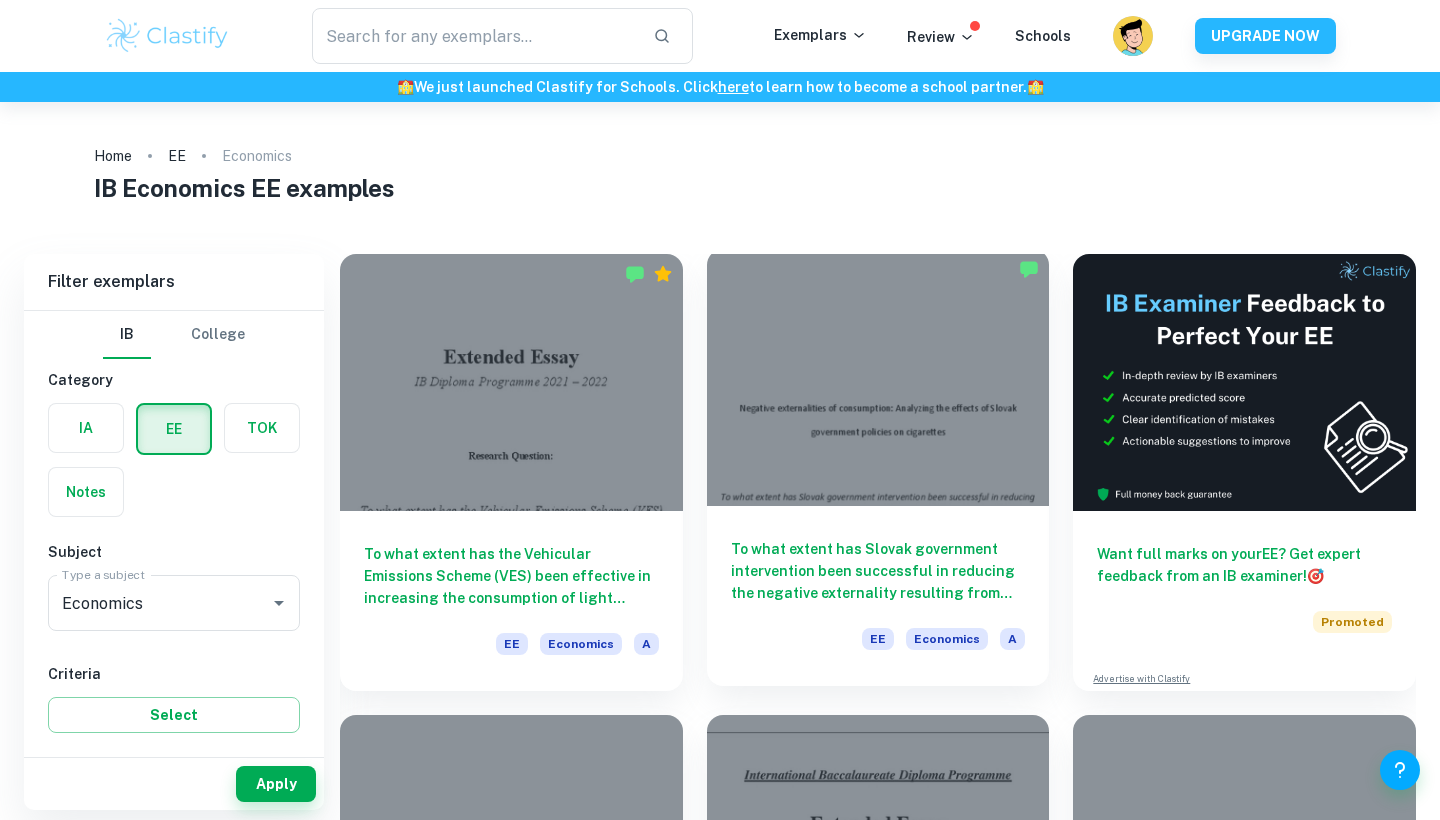 click at bounding box center (878, 377) 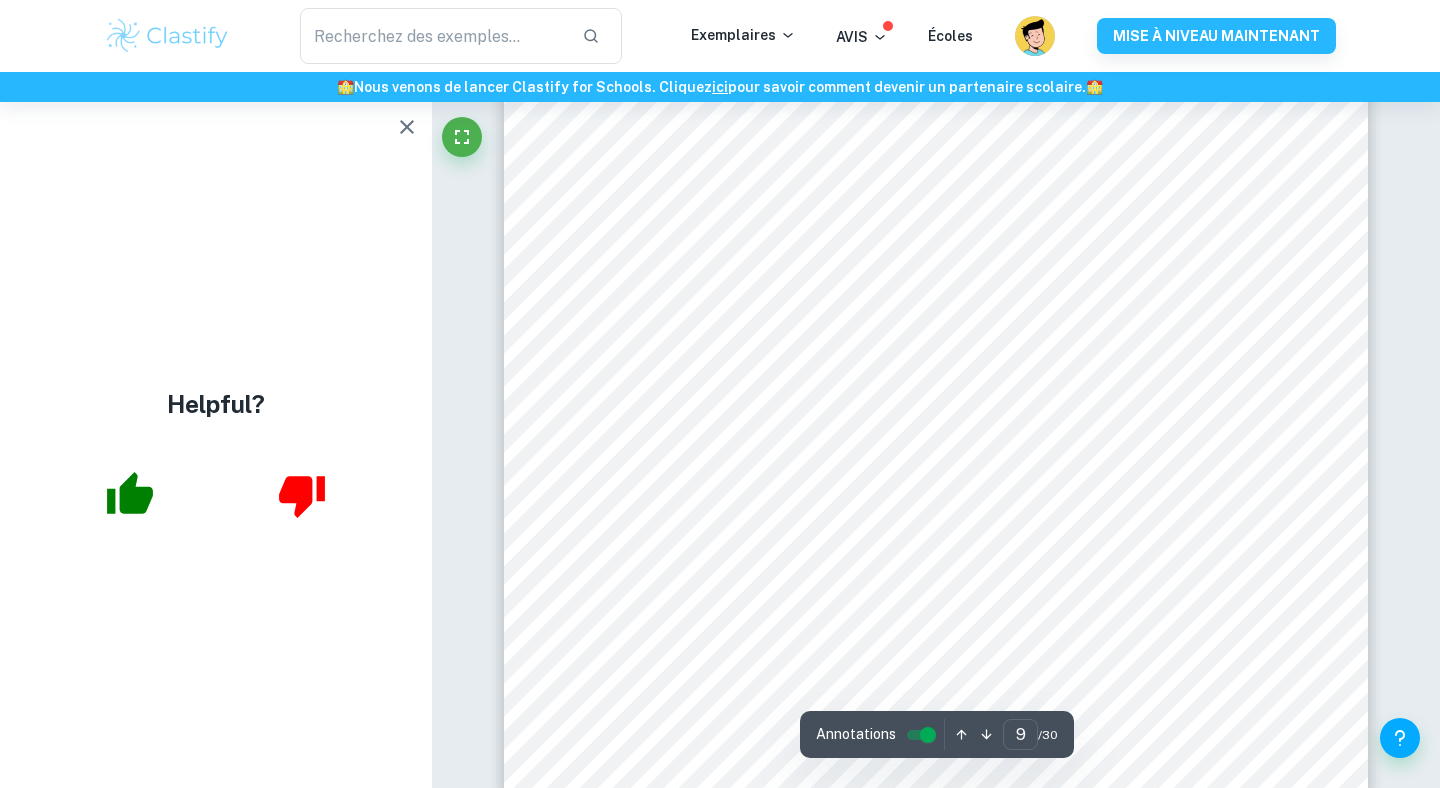 scroll, scrollTop: 9891, scrollLeft: 0, axis: vertical 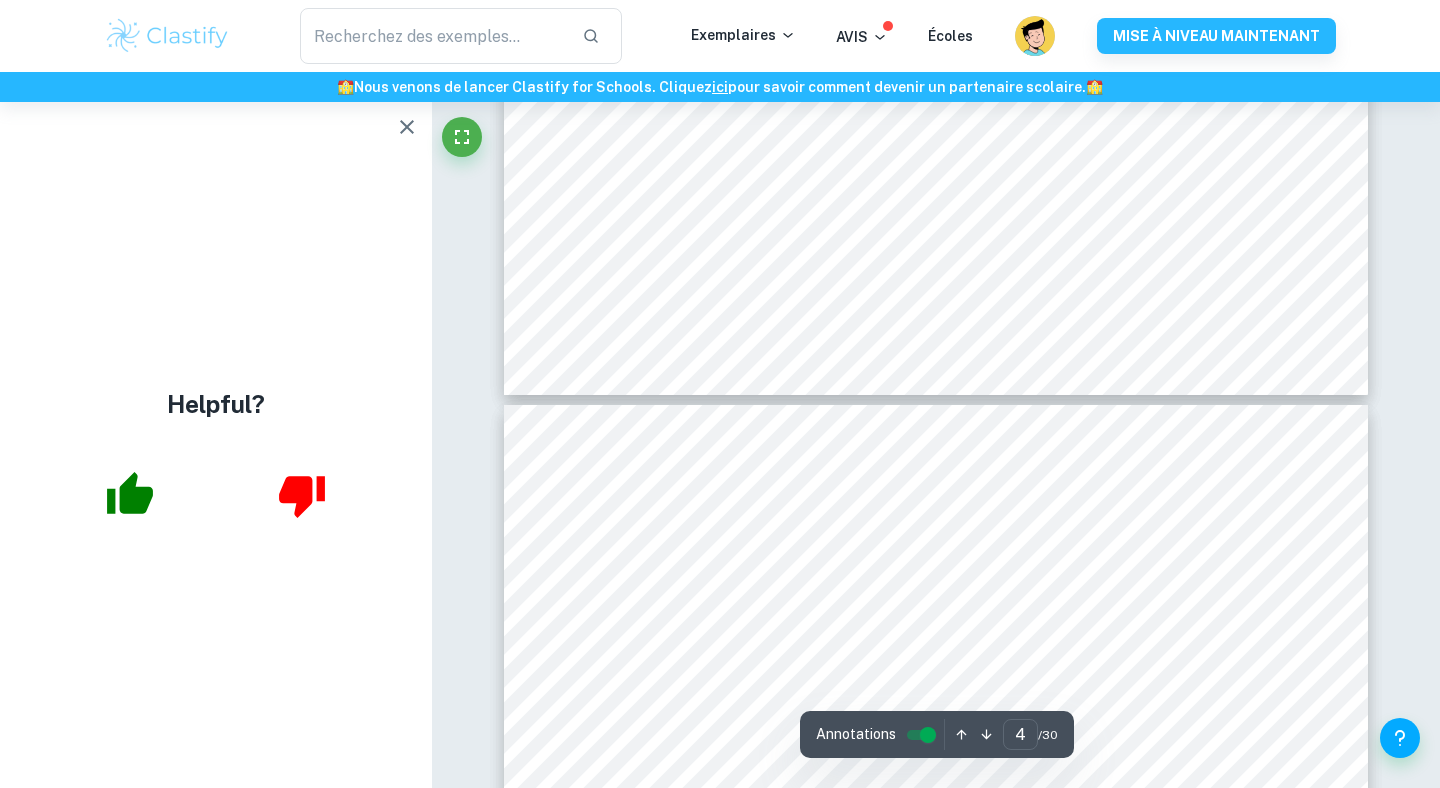 type on "3" 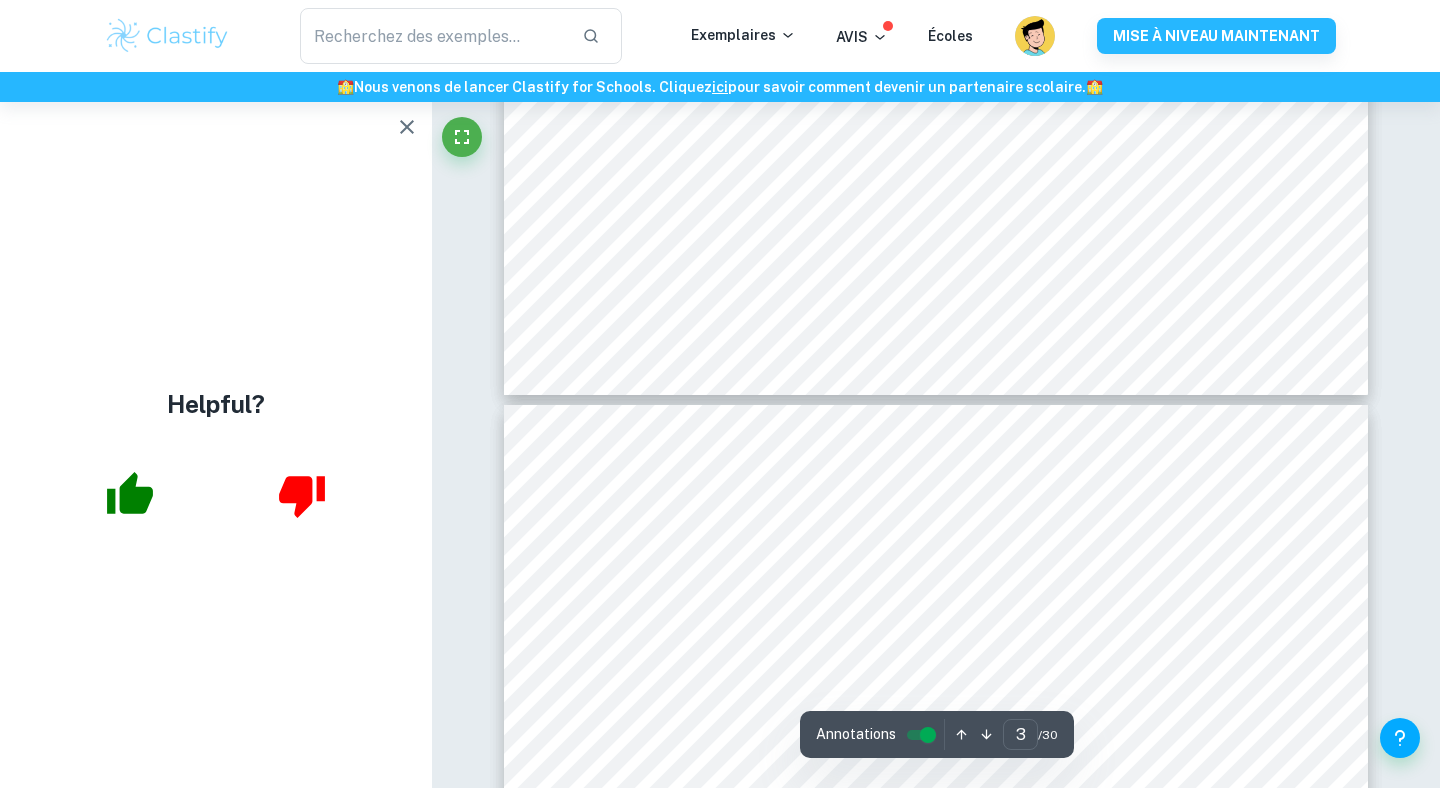 scroll, scrollTop: 3277, scrollLeft: 0, axis: vertical 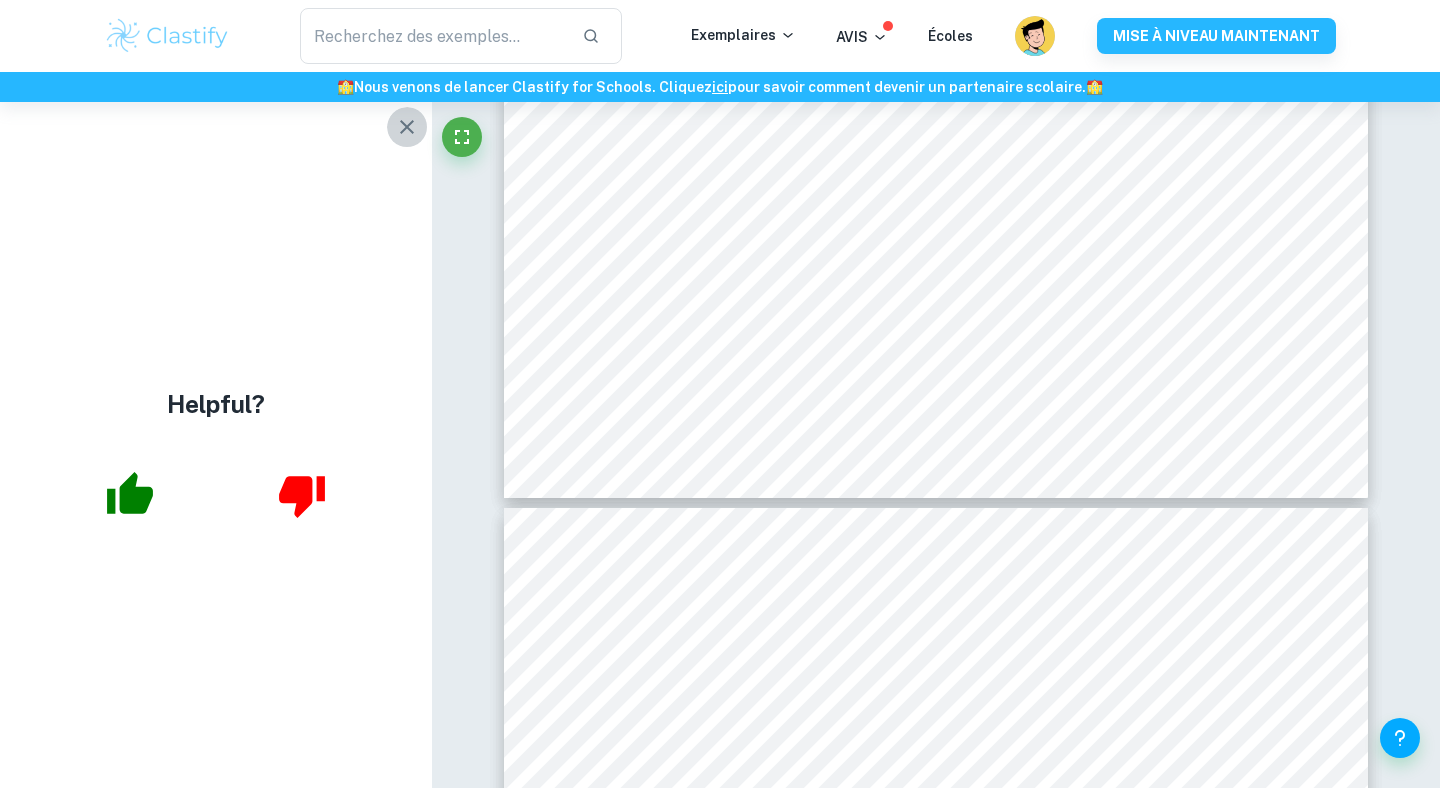 click 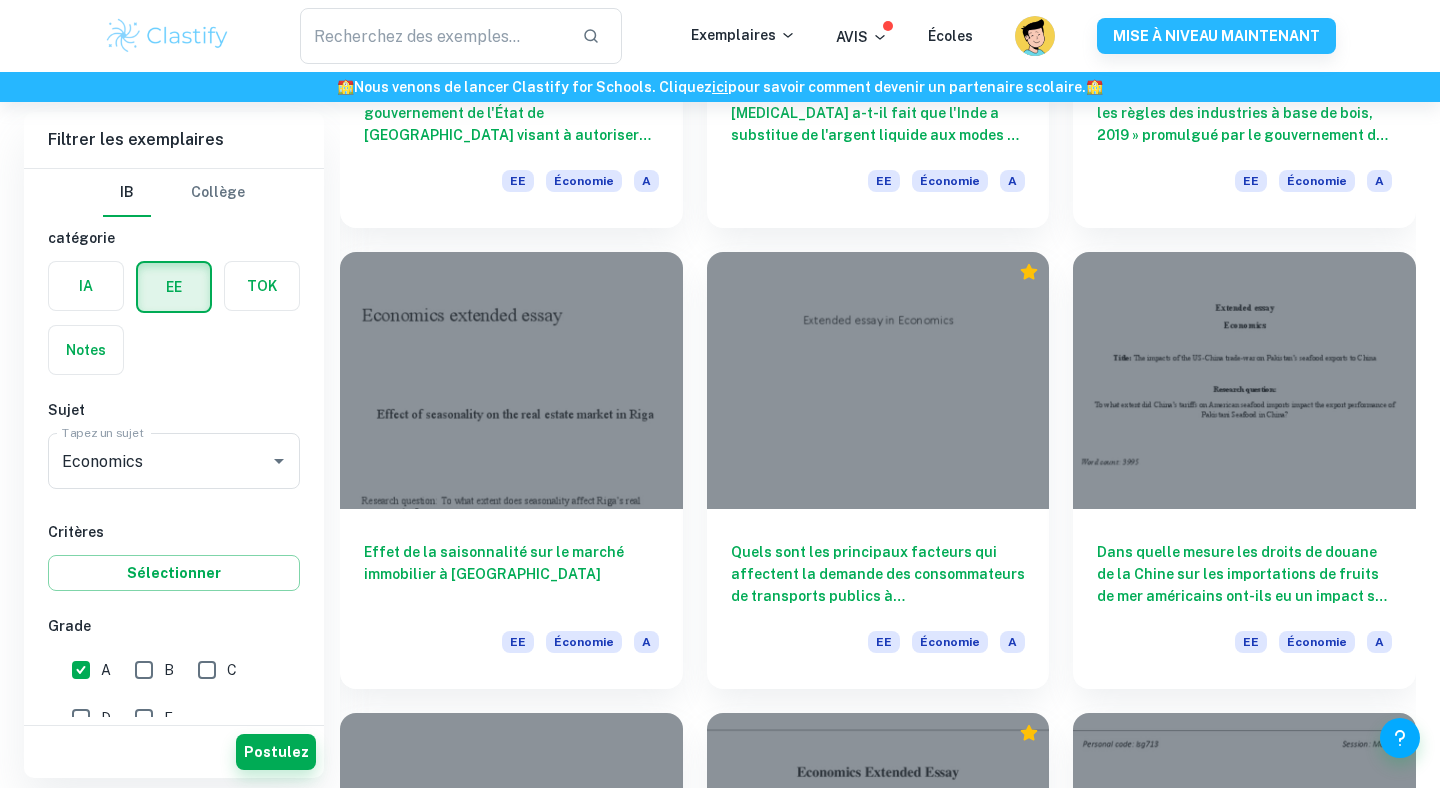 scroll, scrollTop: 1849, scrollLeft: 0, axis: vertical 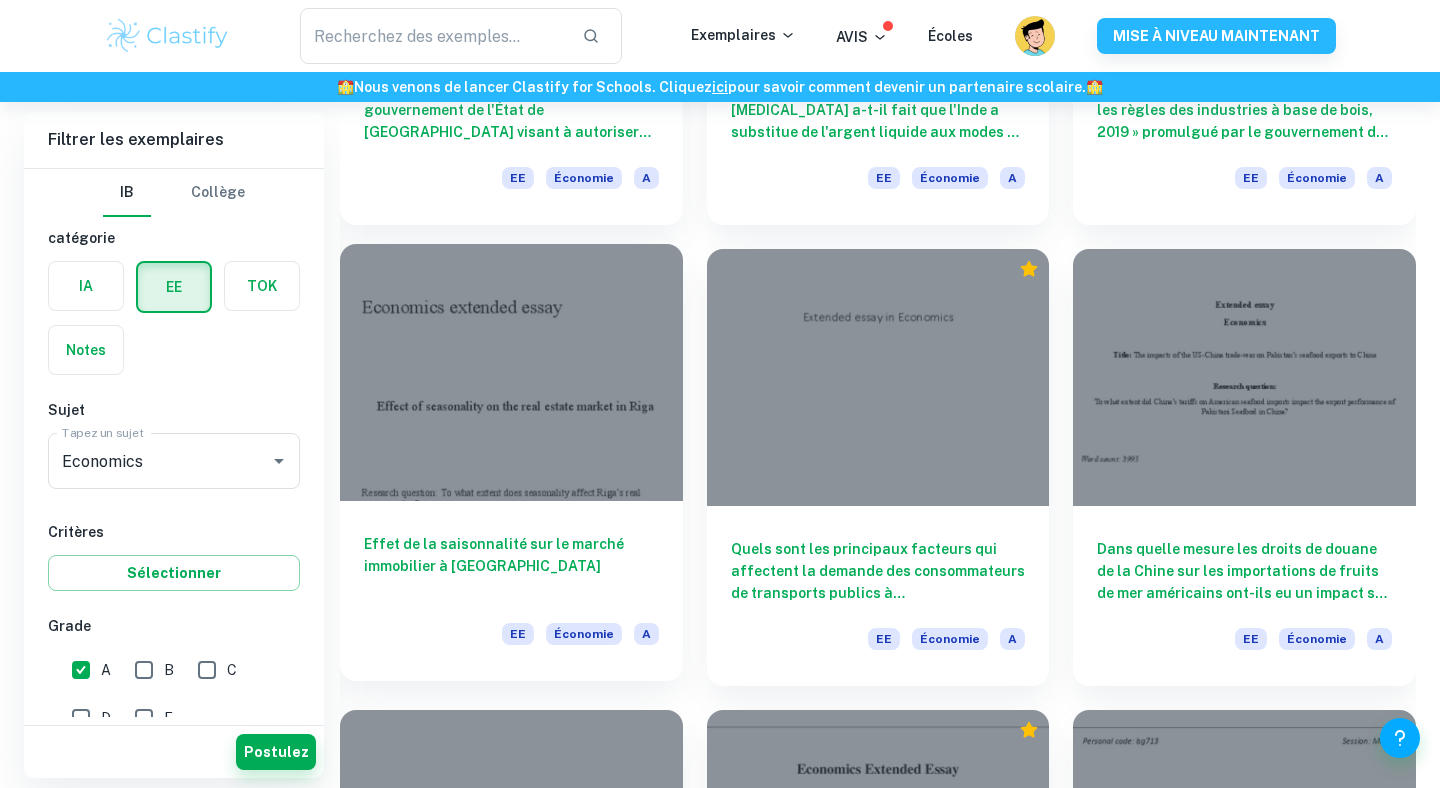 click at bounding box center [511, 372] 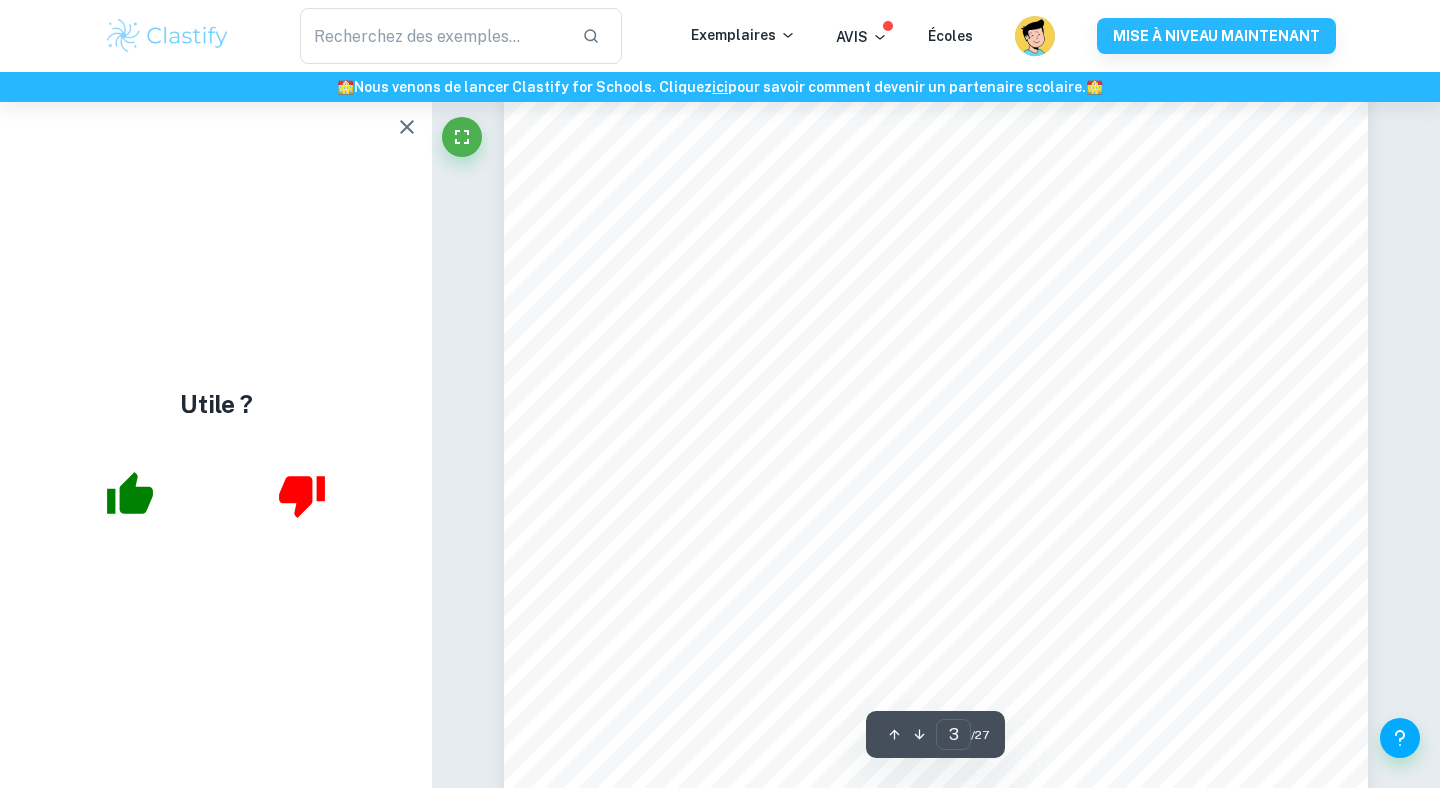 scroll, scrollTop: 2875, scrollLeft: 0, axis: vertical 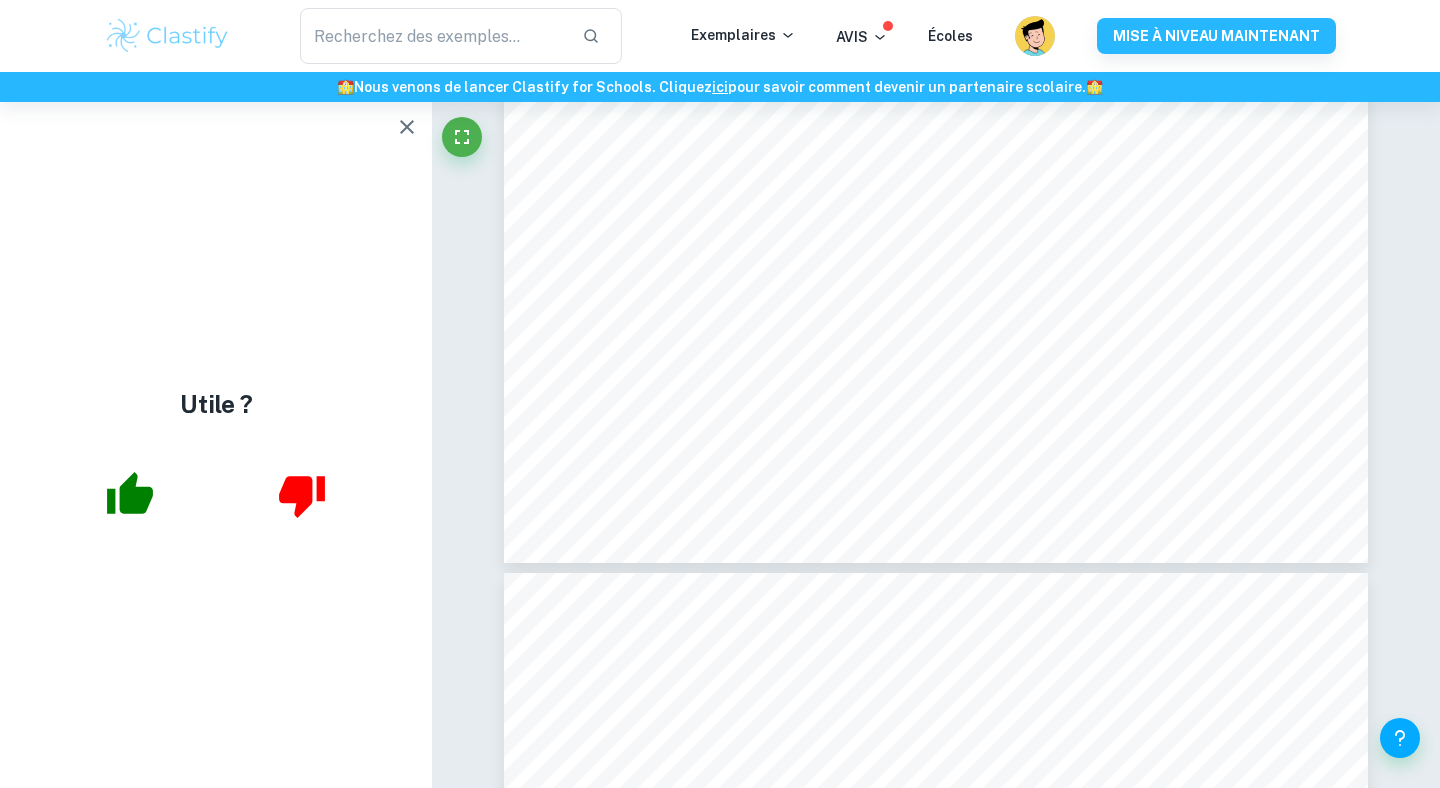 click on "Utile ? Ask Clai 3 ​ / 27" at bounding box center [720, 13354] 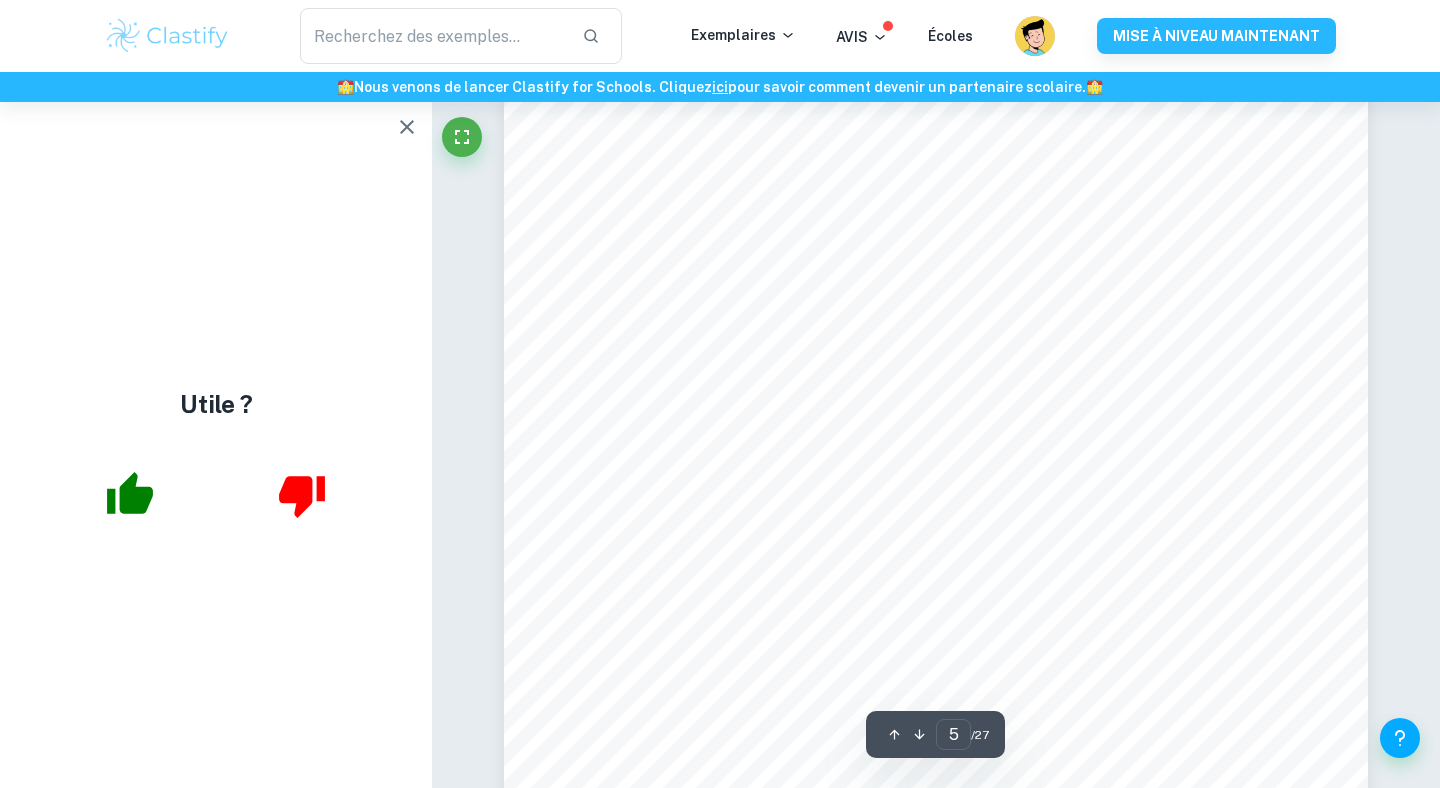 scroll, scrollTop: 5270, scrollLeft: 0, axis: vertical 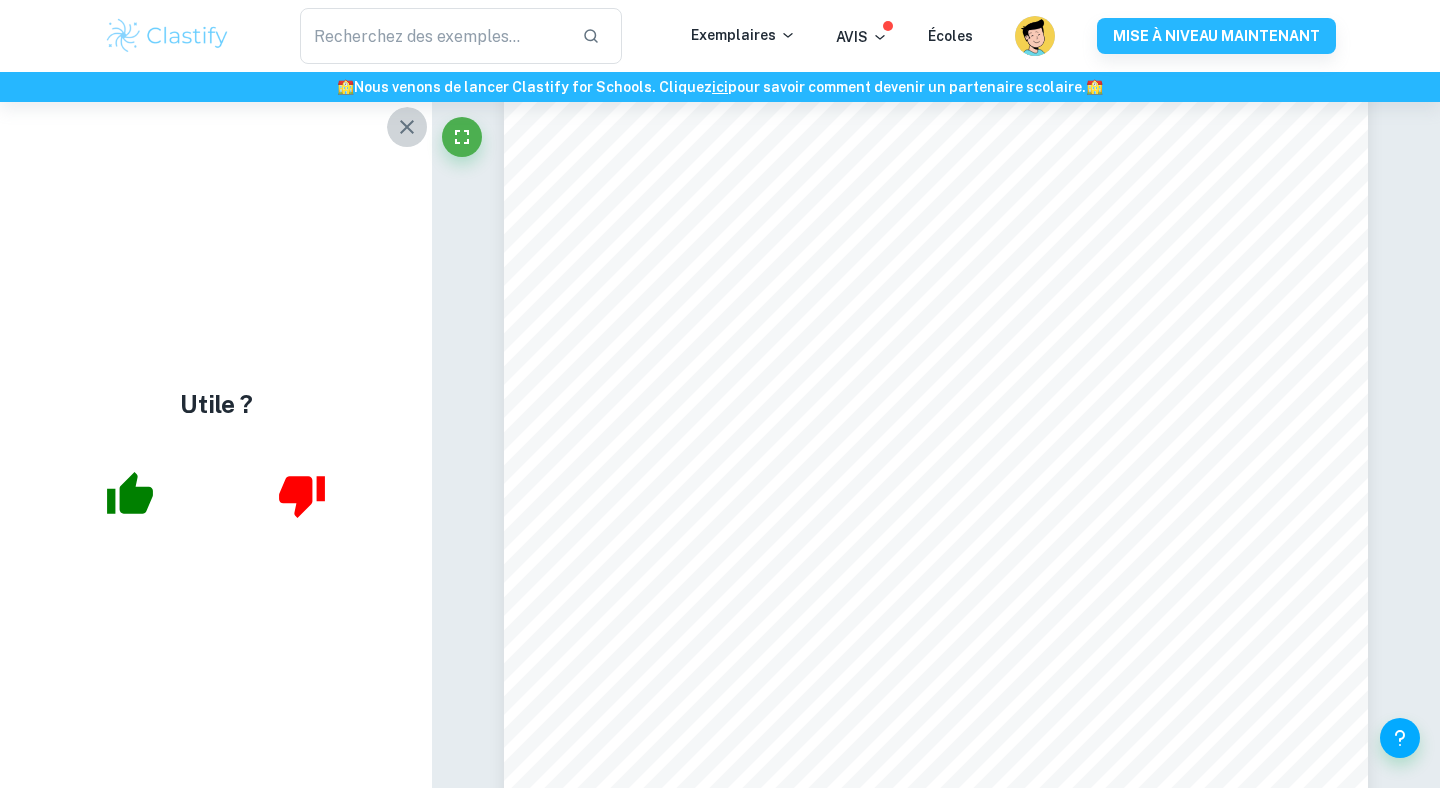 click 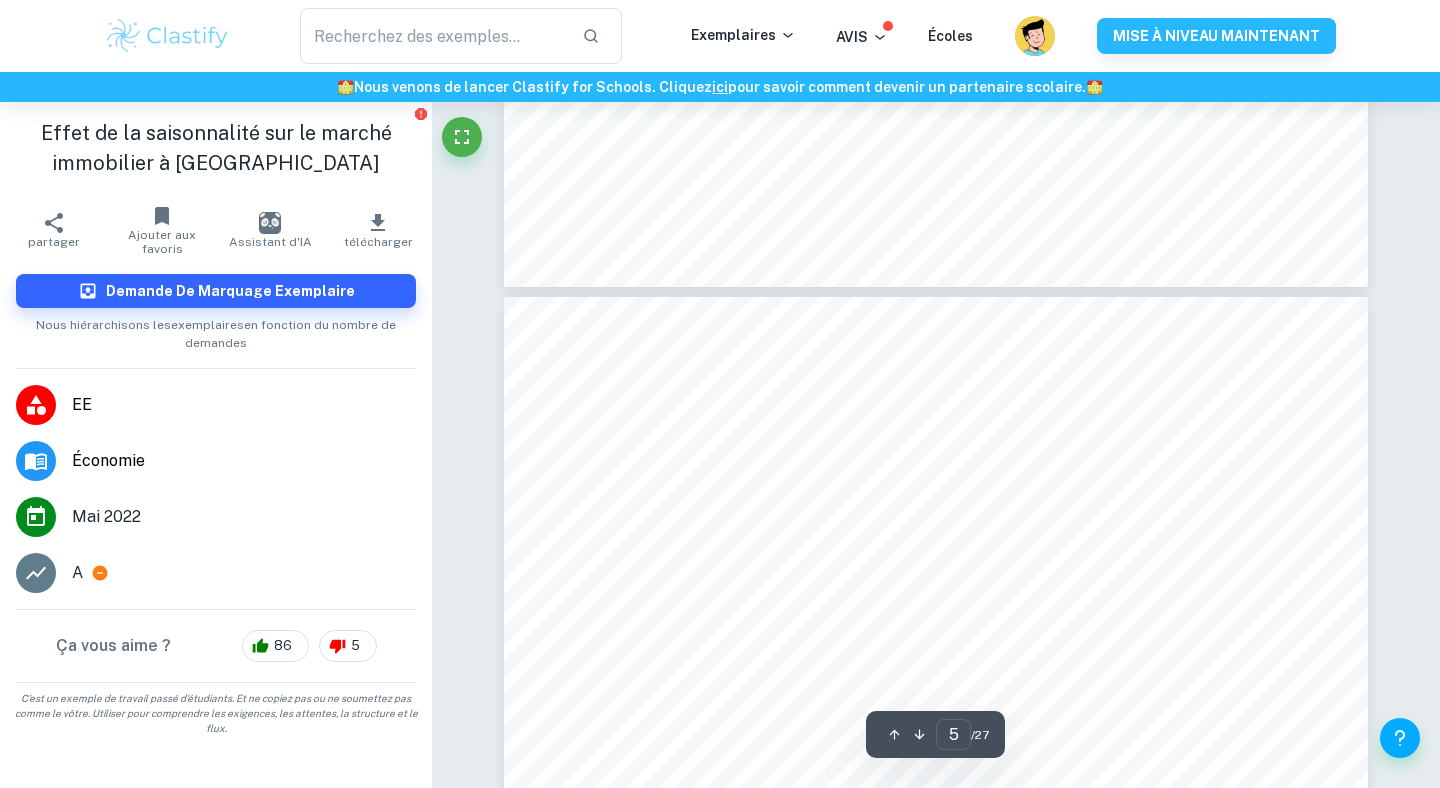 type on "4" 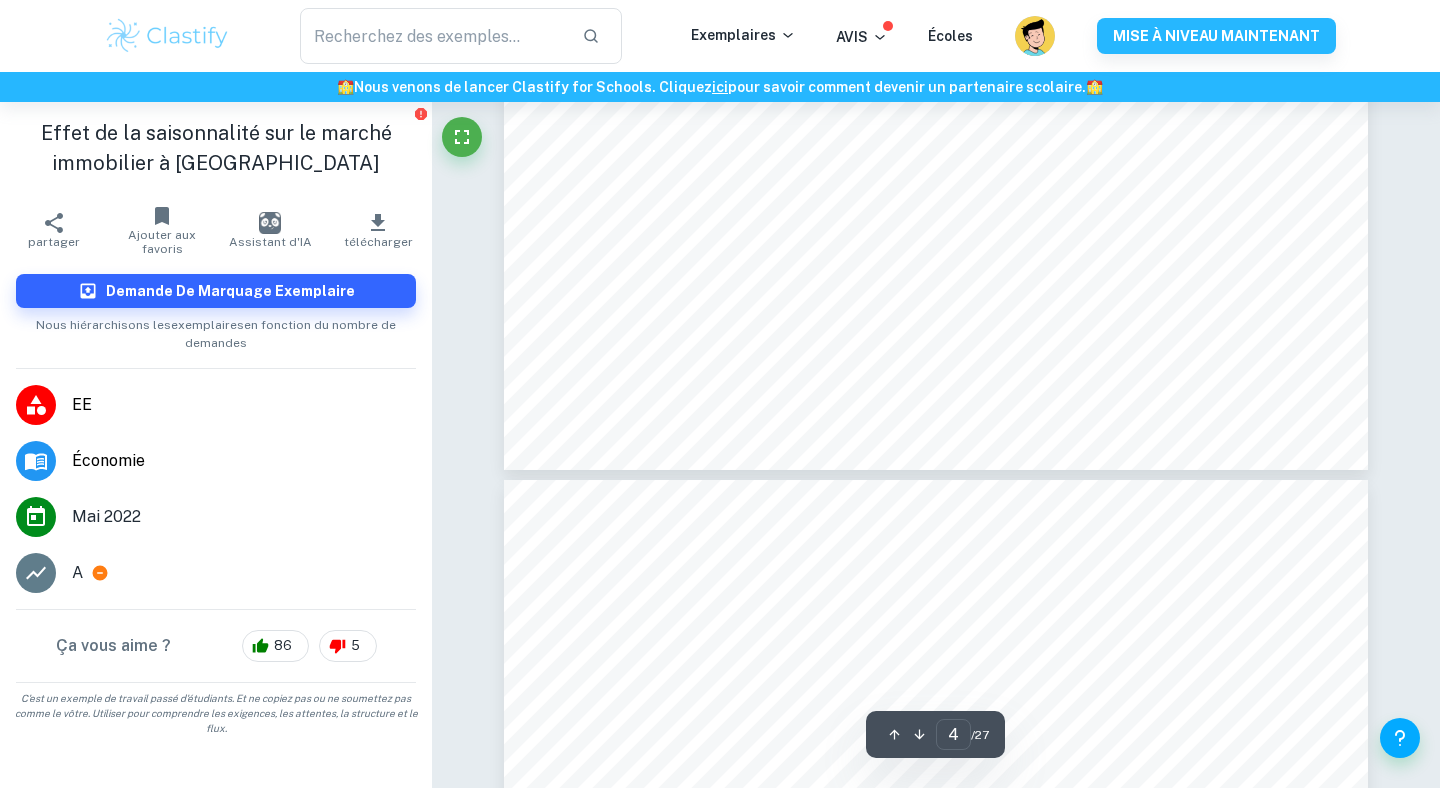 scroll, scrollTop: 4831, scrollLeft: 0, axis: vertical 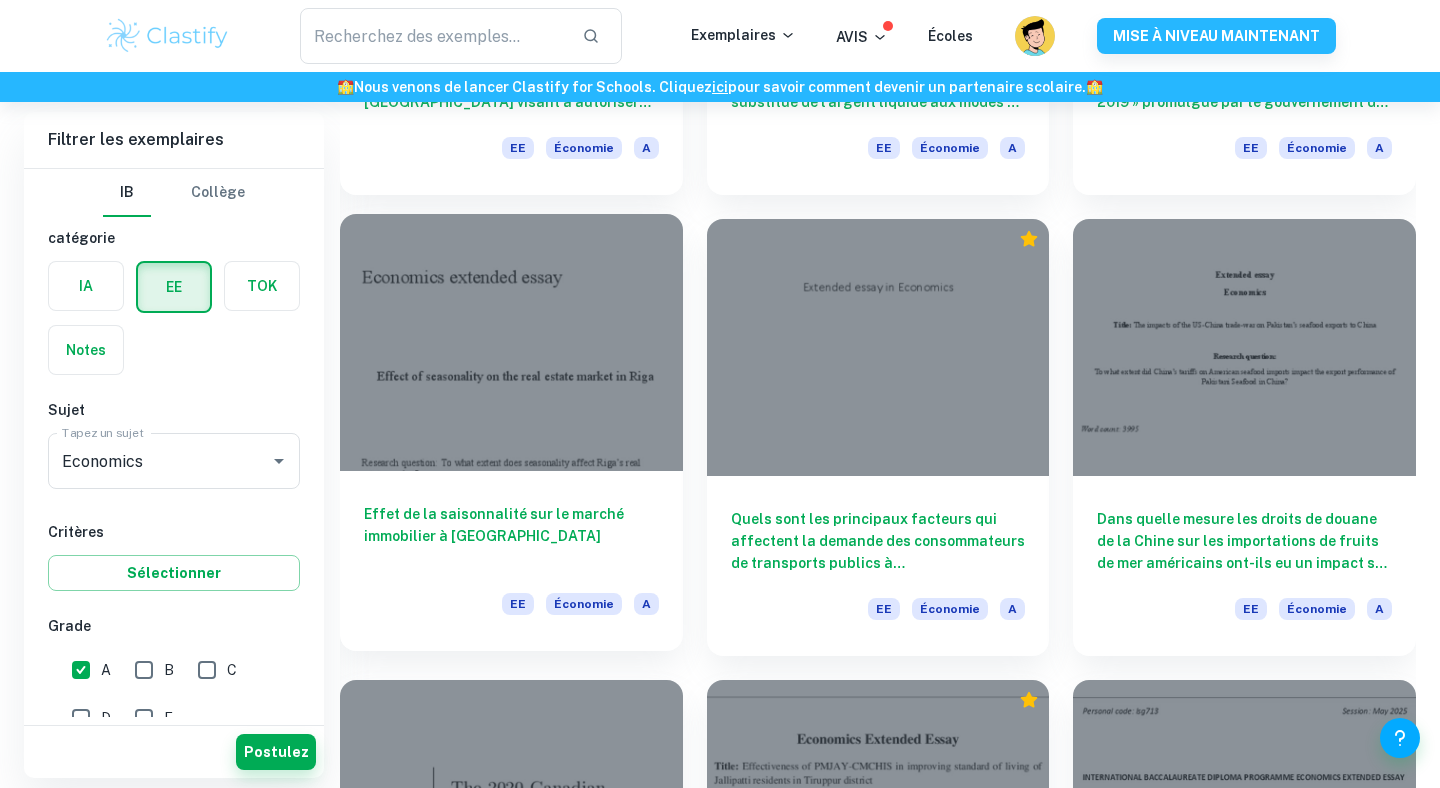 click at bounding box center (511, 342) 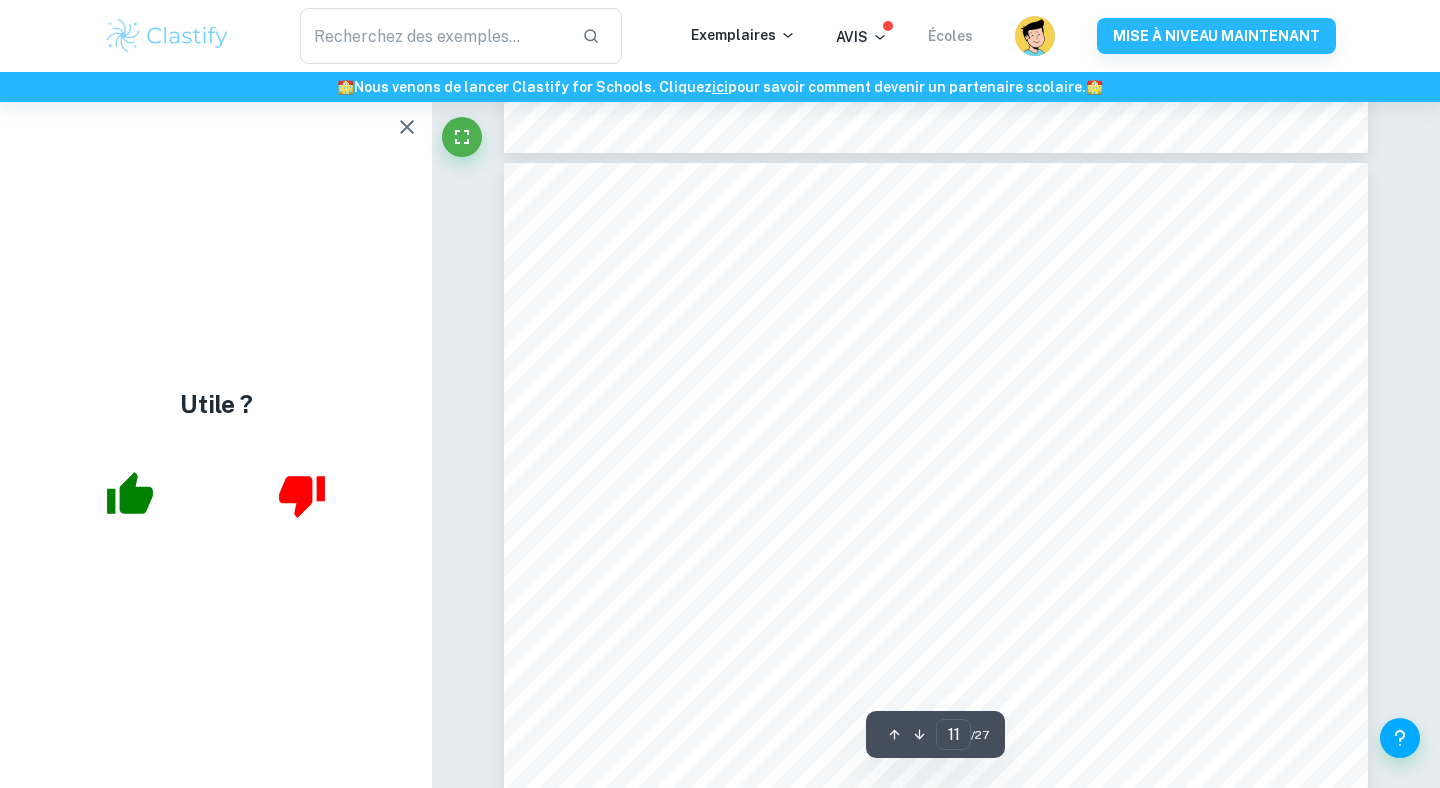 scroll, scrollTop: 13317, scrollLeft: 0, axis: vertical 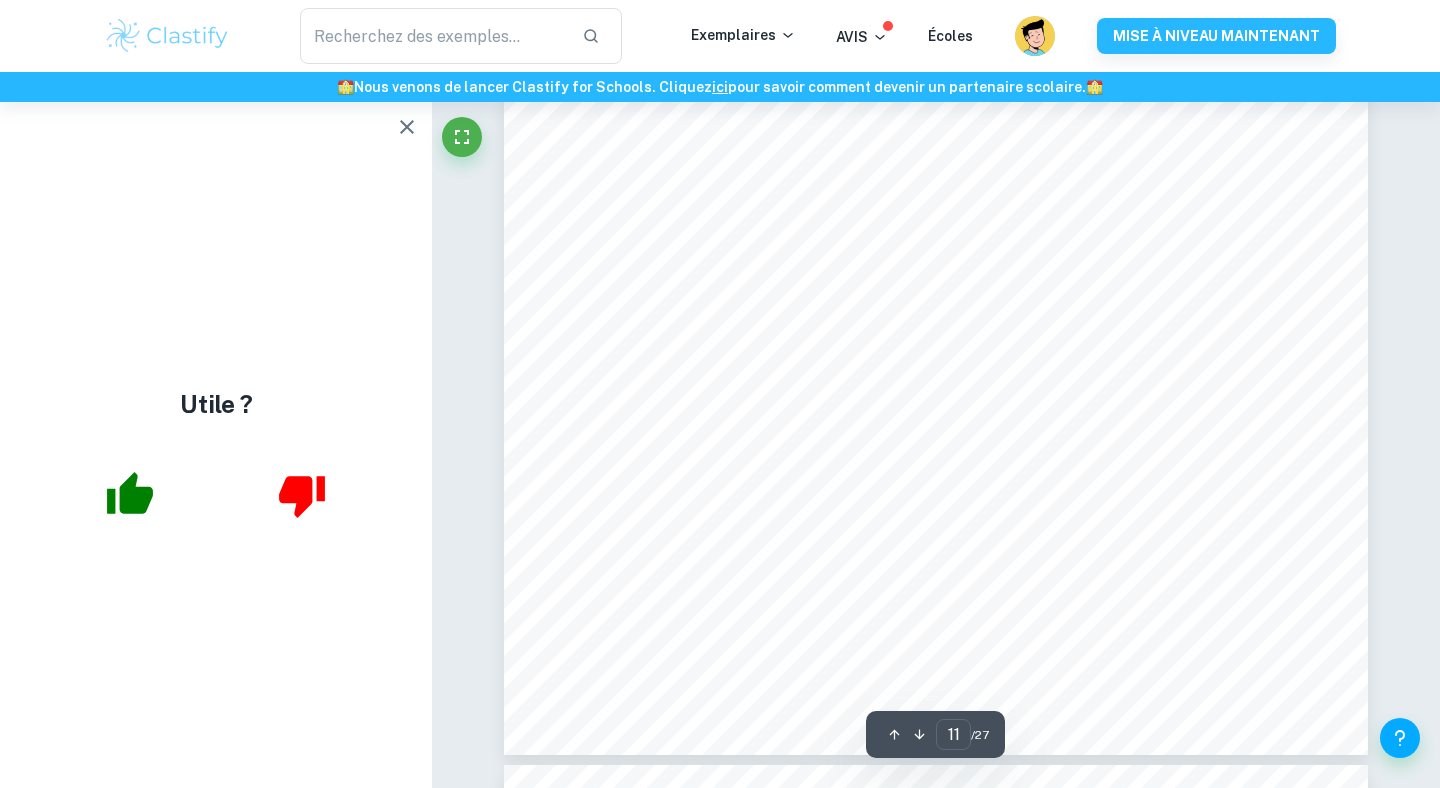 click 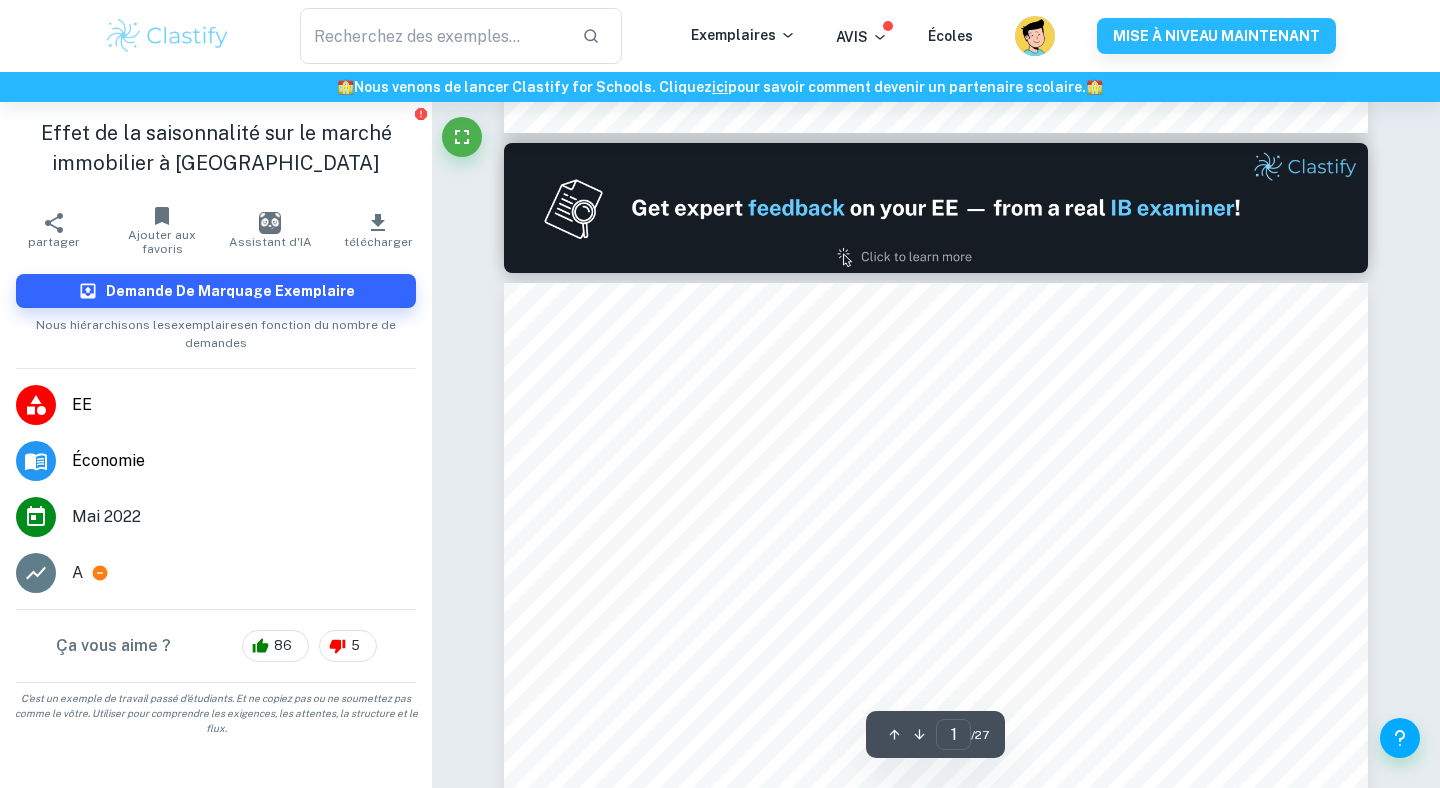 type on "2" 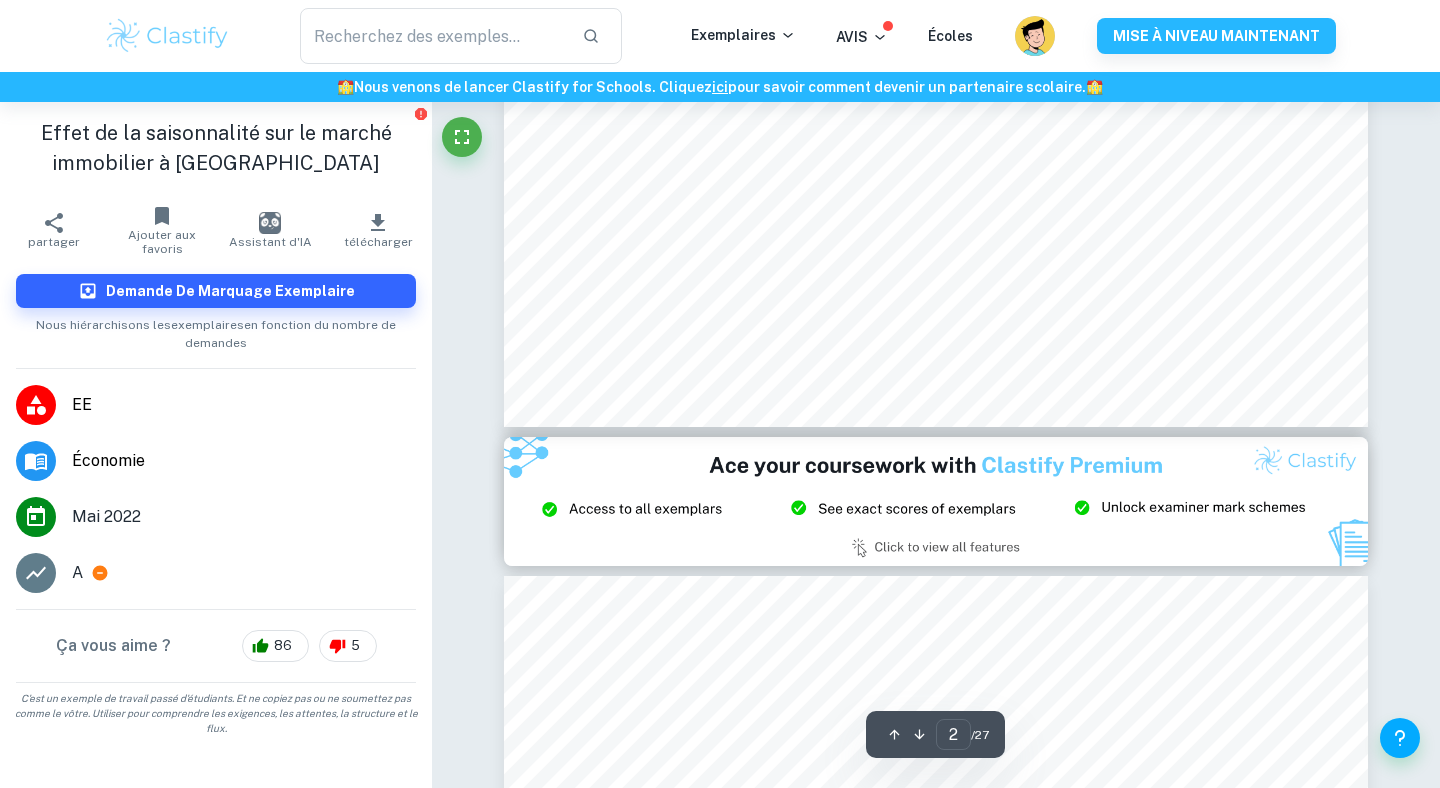 scroll, scrollTop: 2345, scrollLeft: 0, axis: vertical 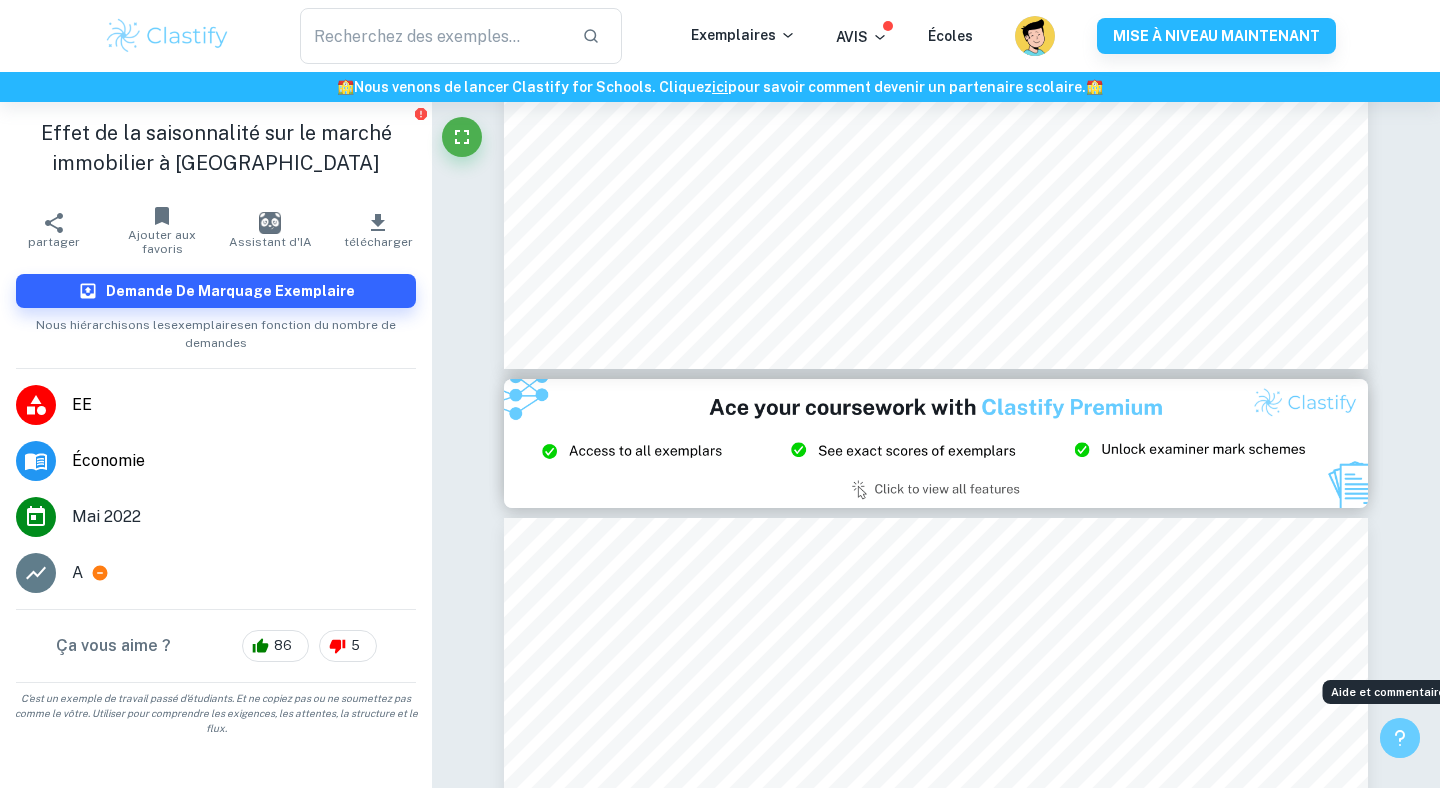 click 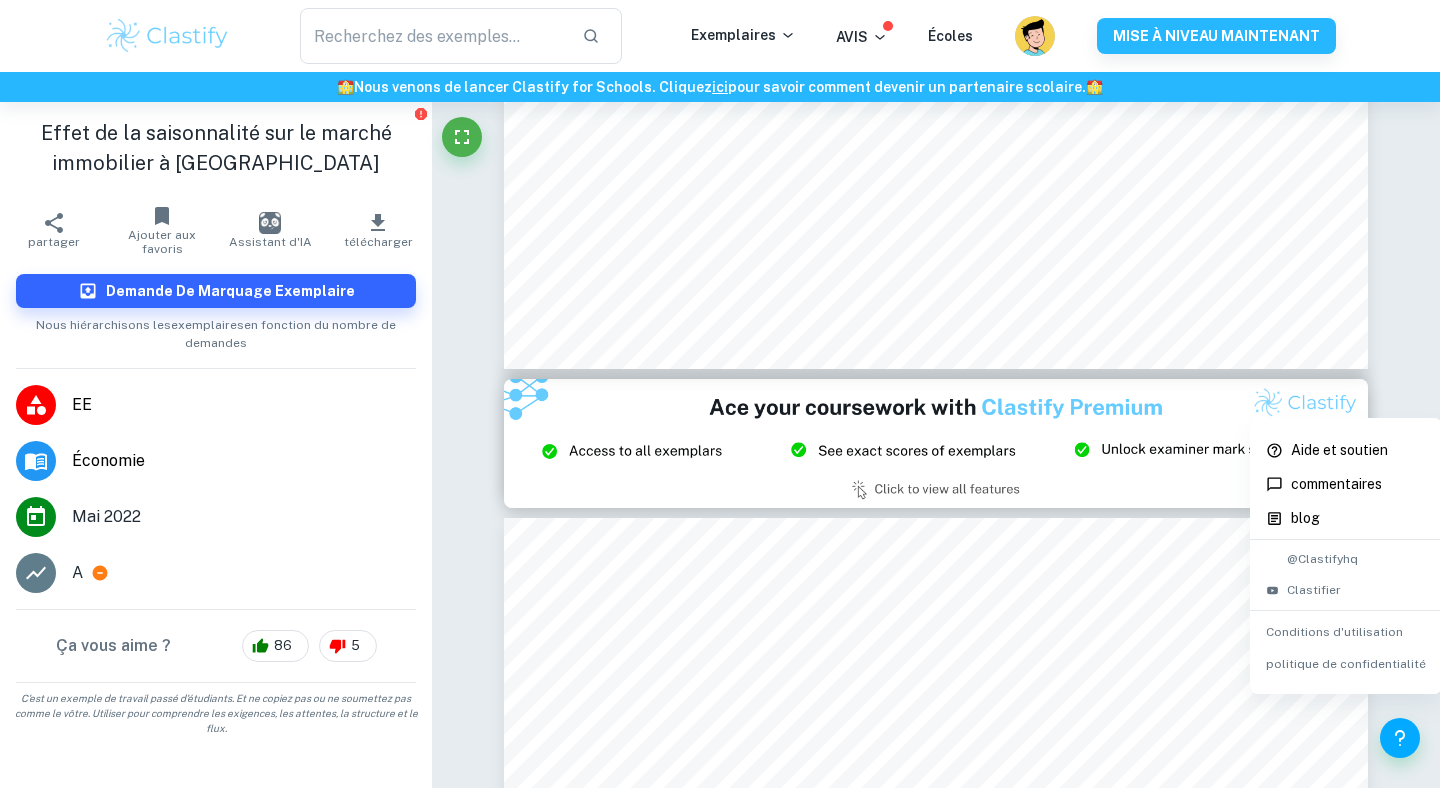 click on "commentaires" at bounding box center [1358, 484] 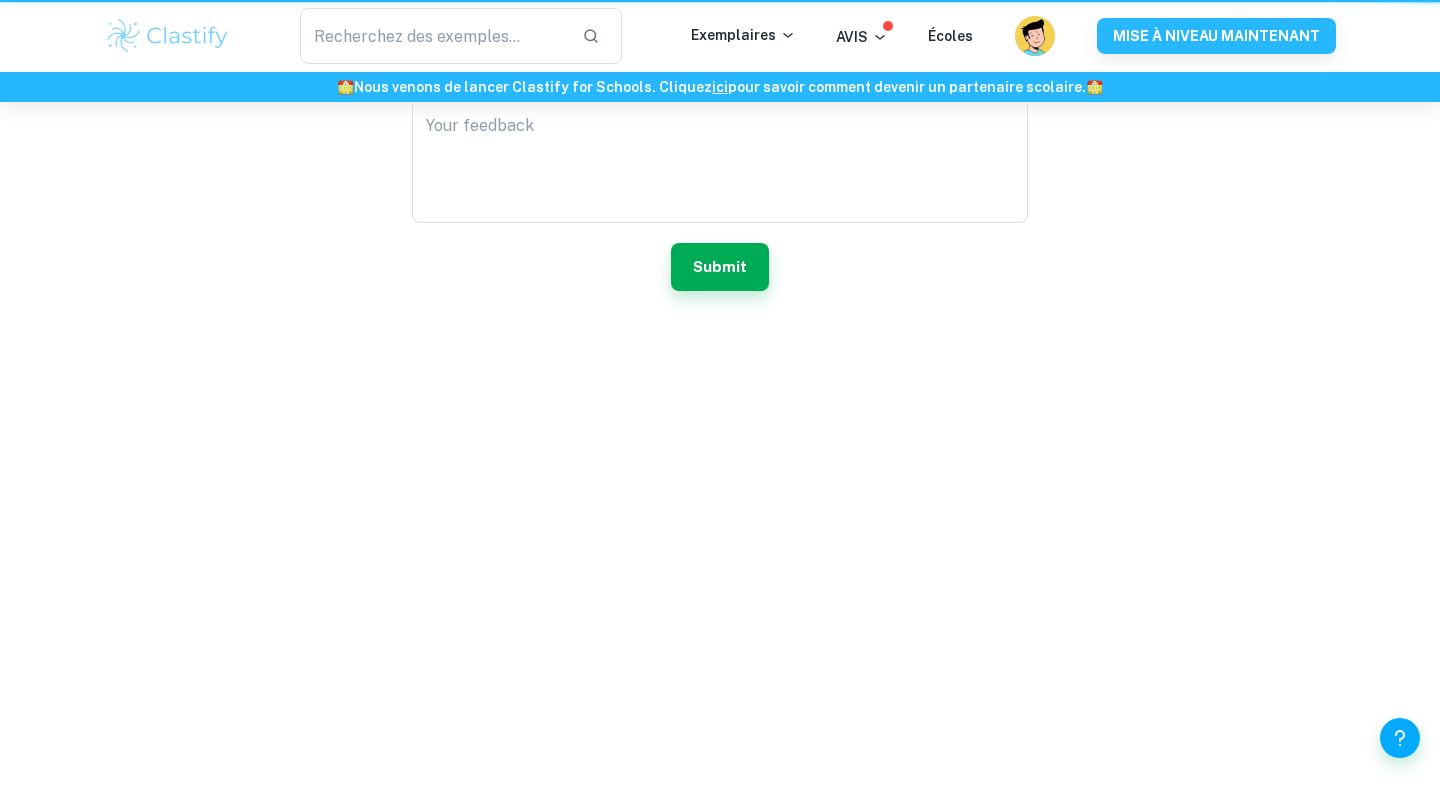 scroll, scrollTop: 0, scrollLeft: 0, axis: both 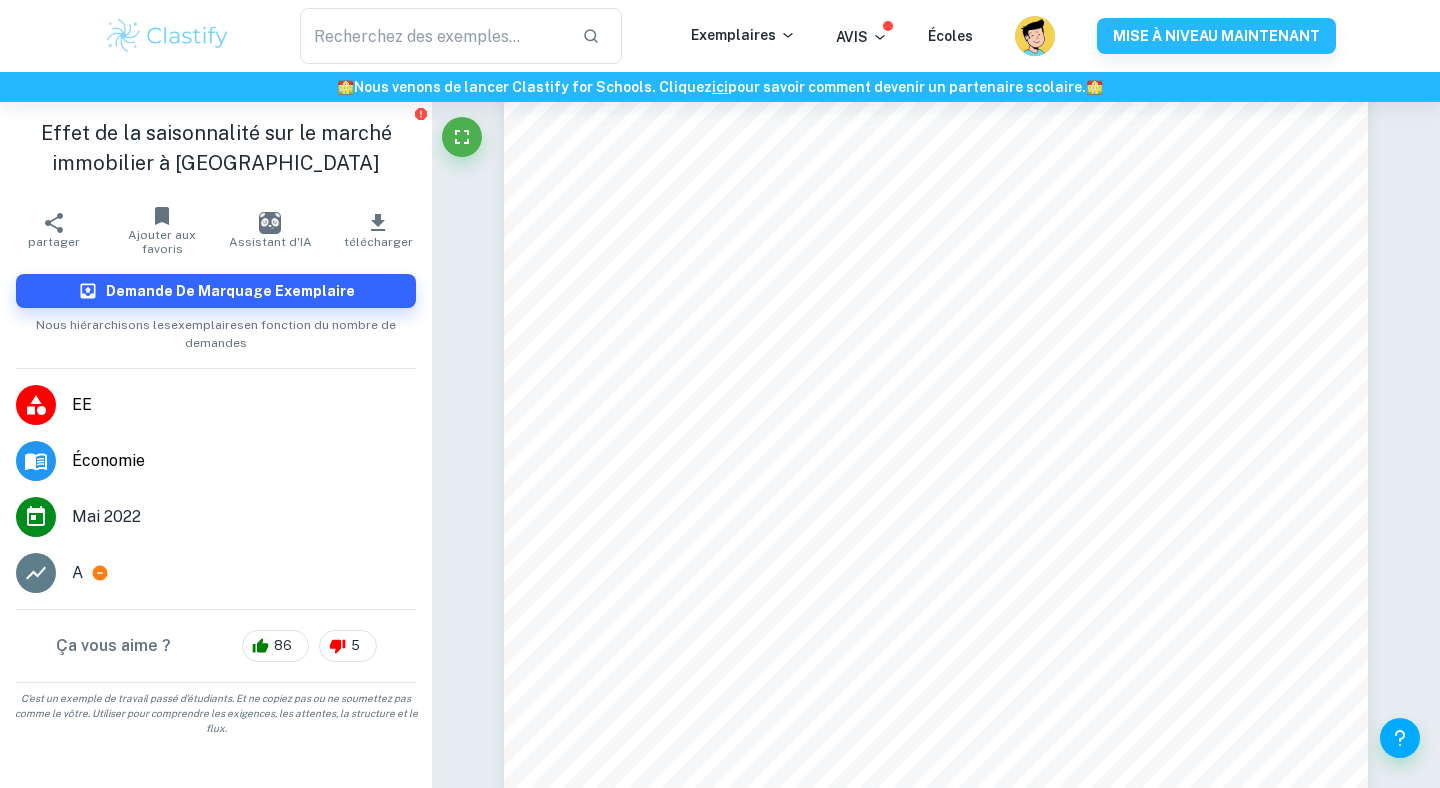 click on "A" at bounding box center [77, 573] 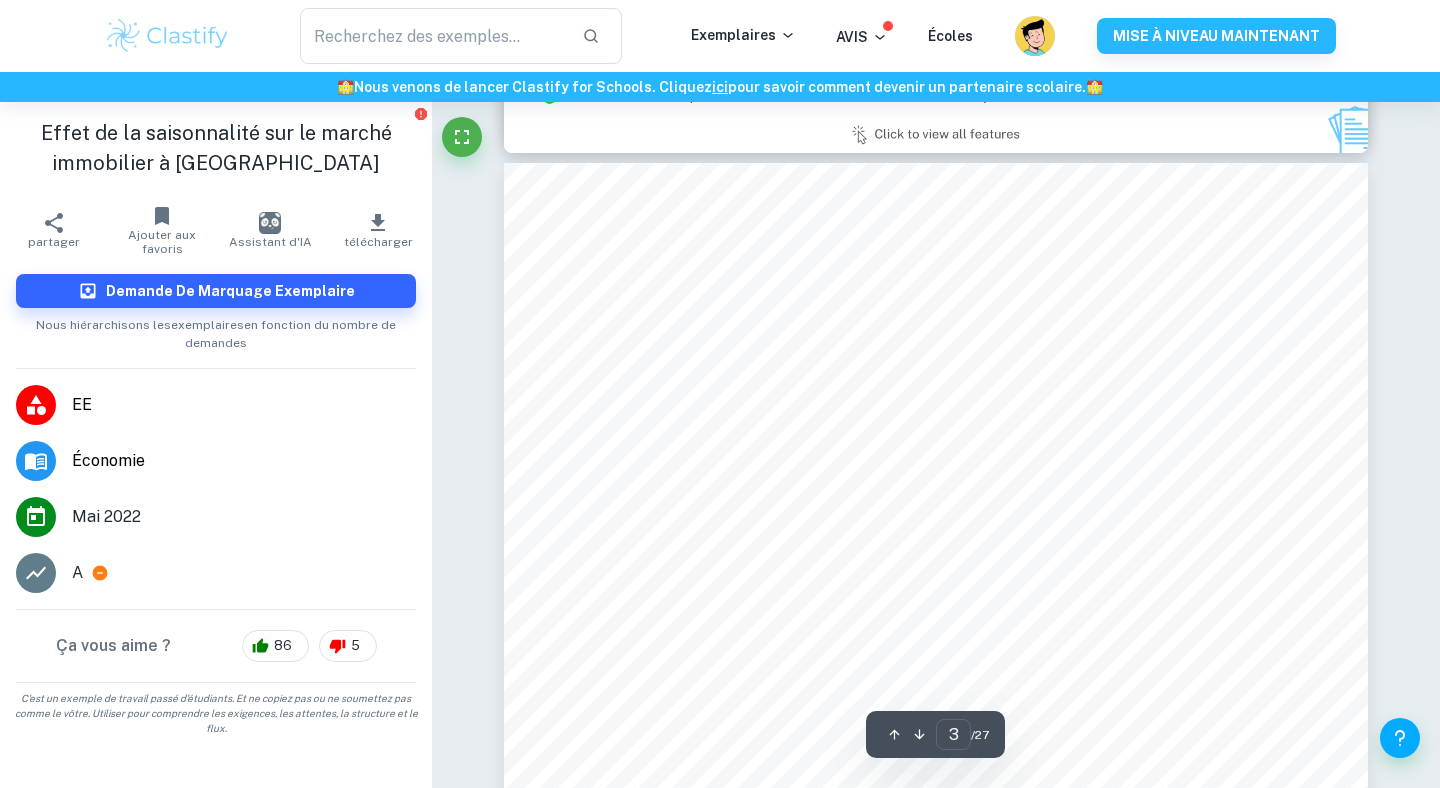 scroll, scrollTop: 2687, scrollLeft: 0, axis: vertical 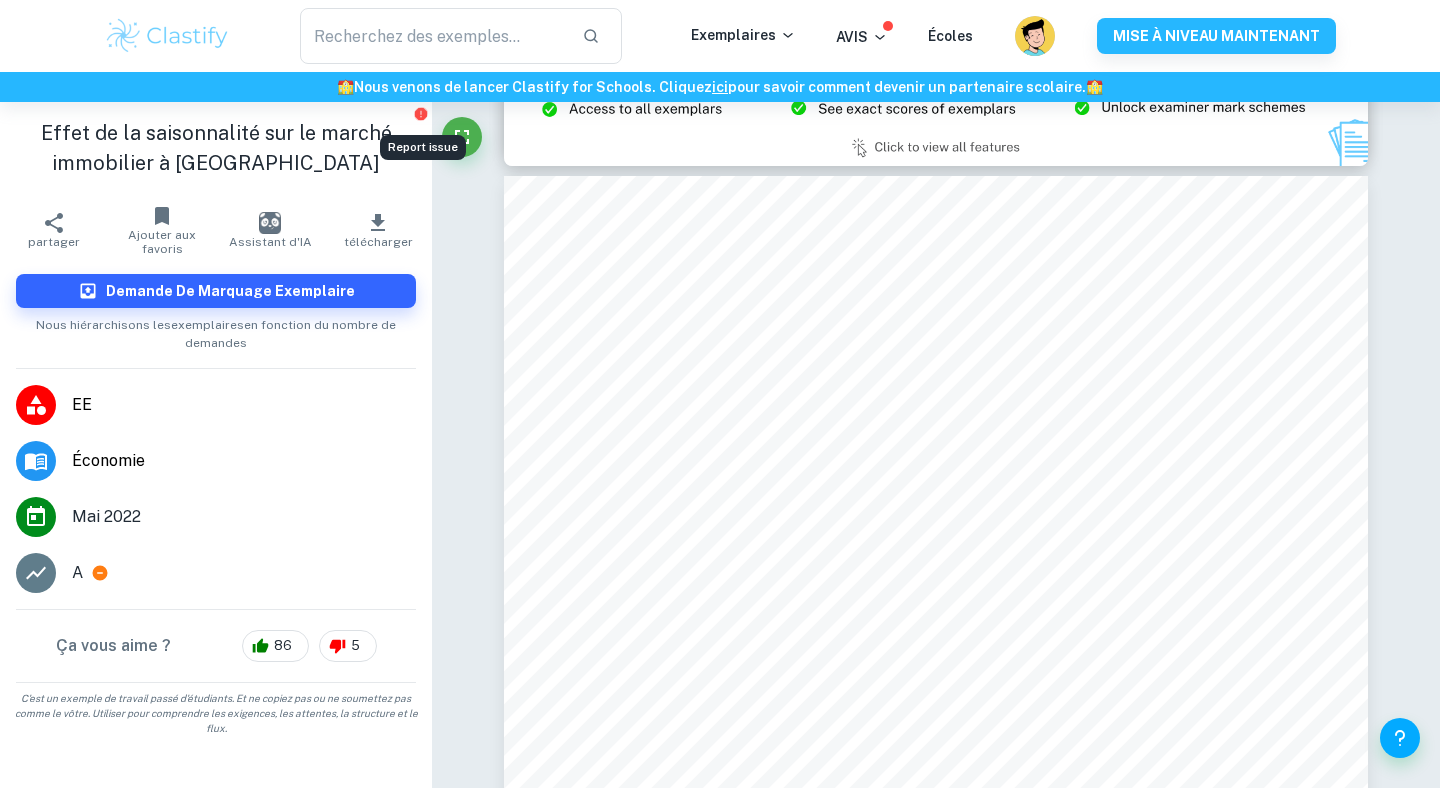 click 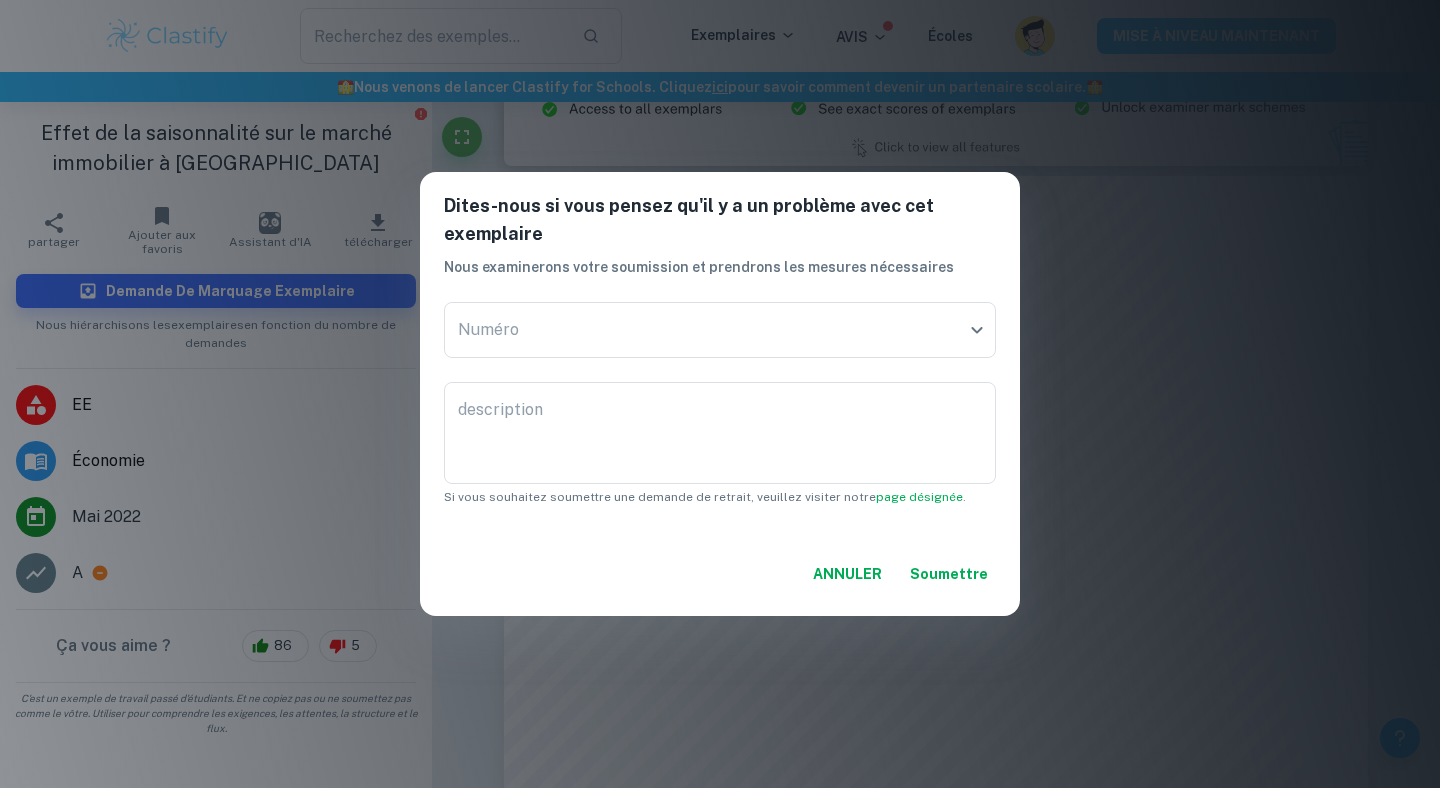click on "ANNULER" at bounding box center [847, 574] 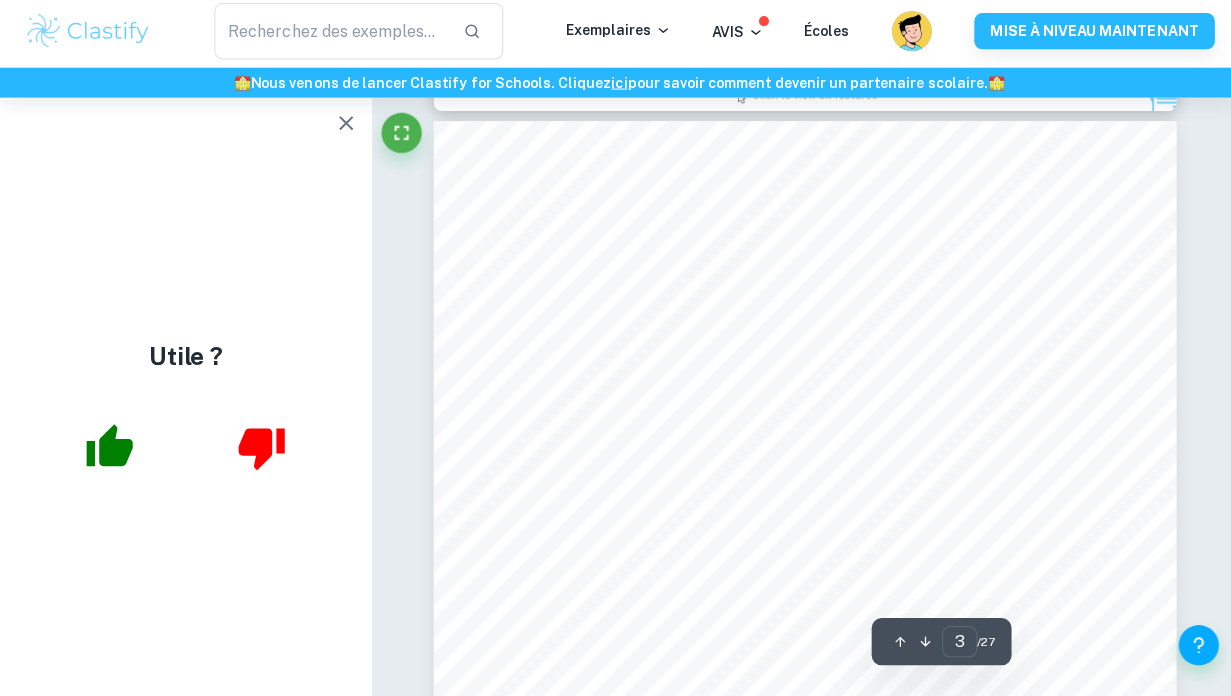 scroll, scrollTop: 2359, scrollLeft: 0, axis: vertical 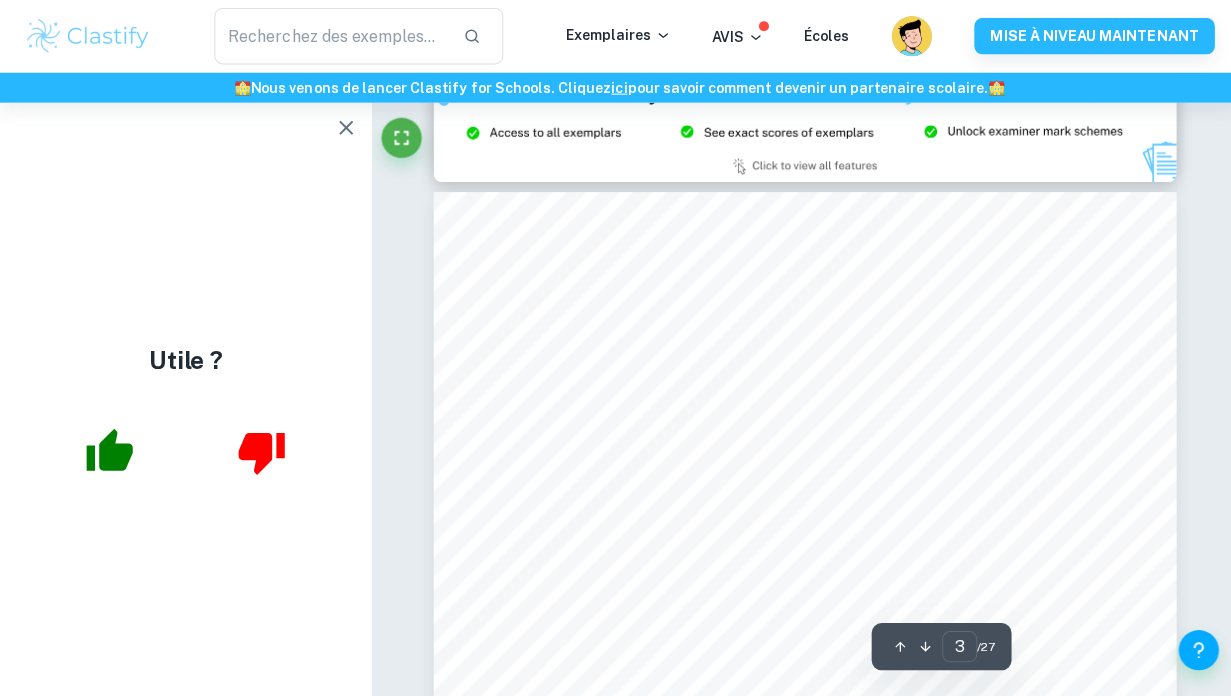 type on "2" 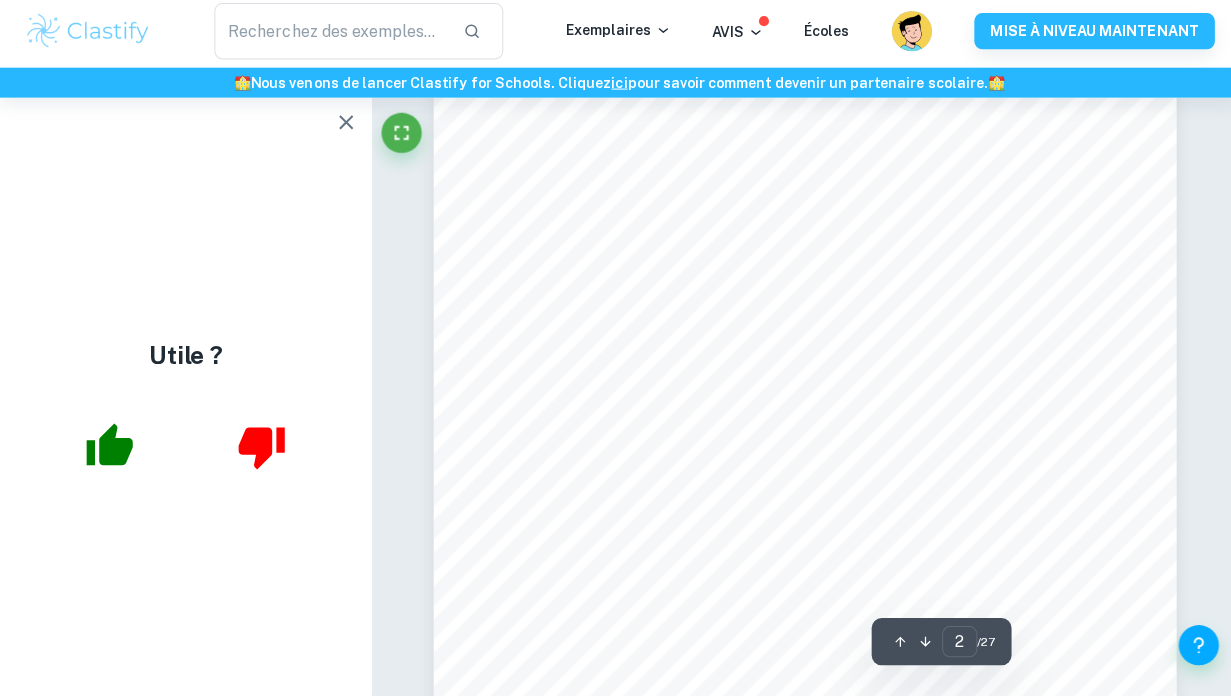 scroll, scrollTop: 1305, scrollLeft: 0, axis: vertical 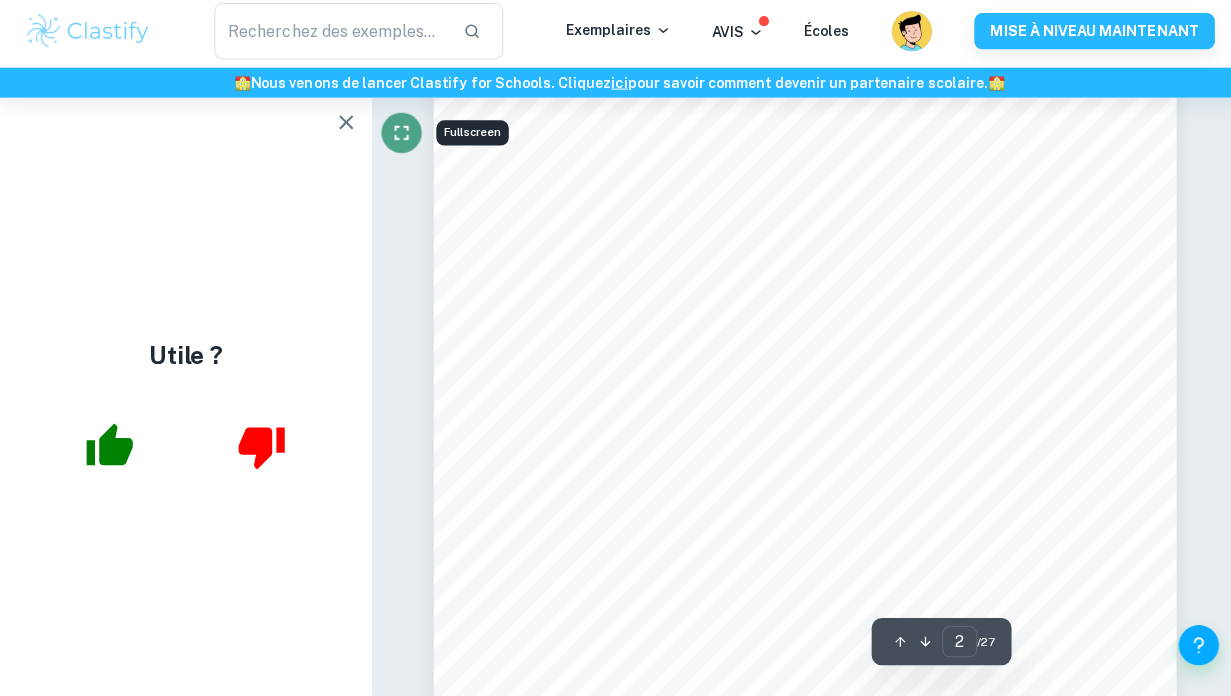 click 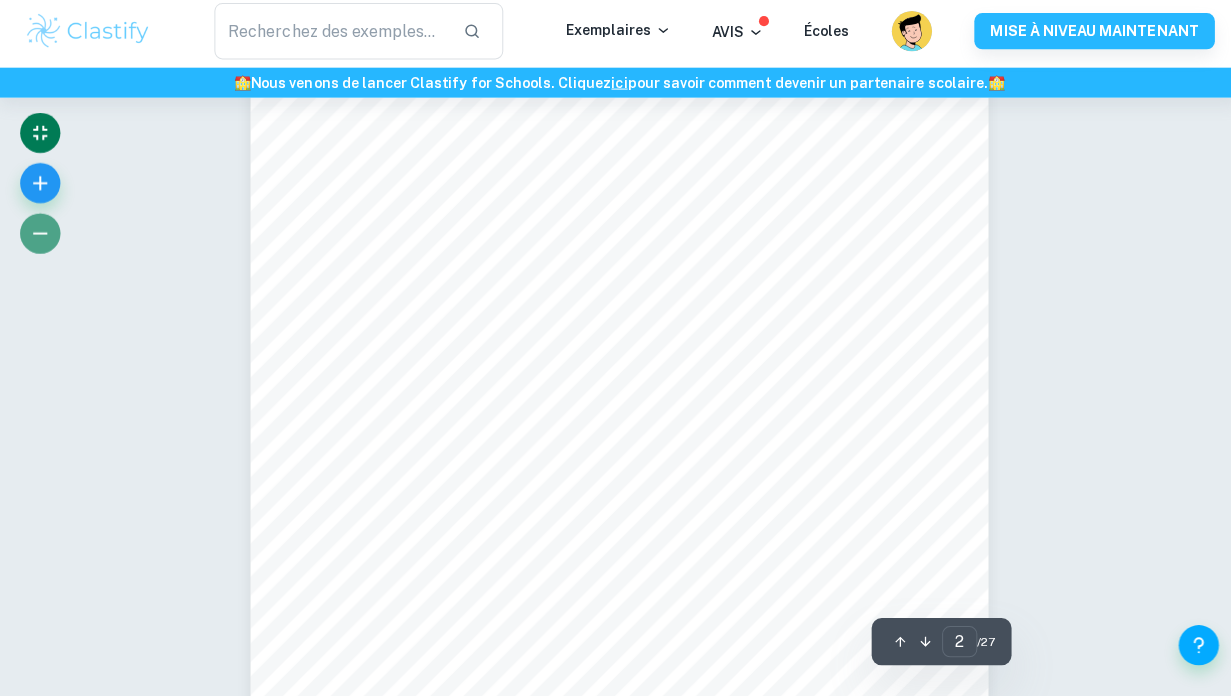 click 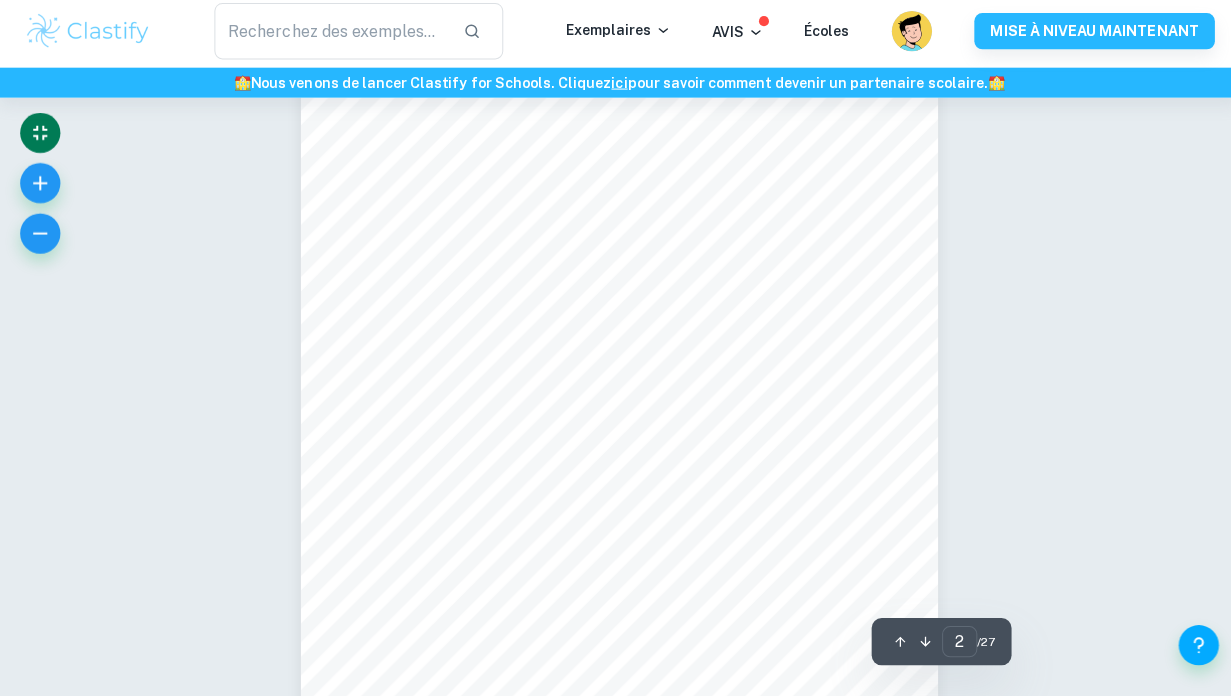scroll, scrollTop: 1072, scrollLeft: 0, axis: vertical 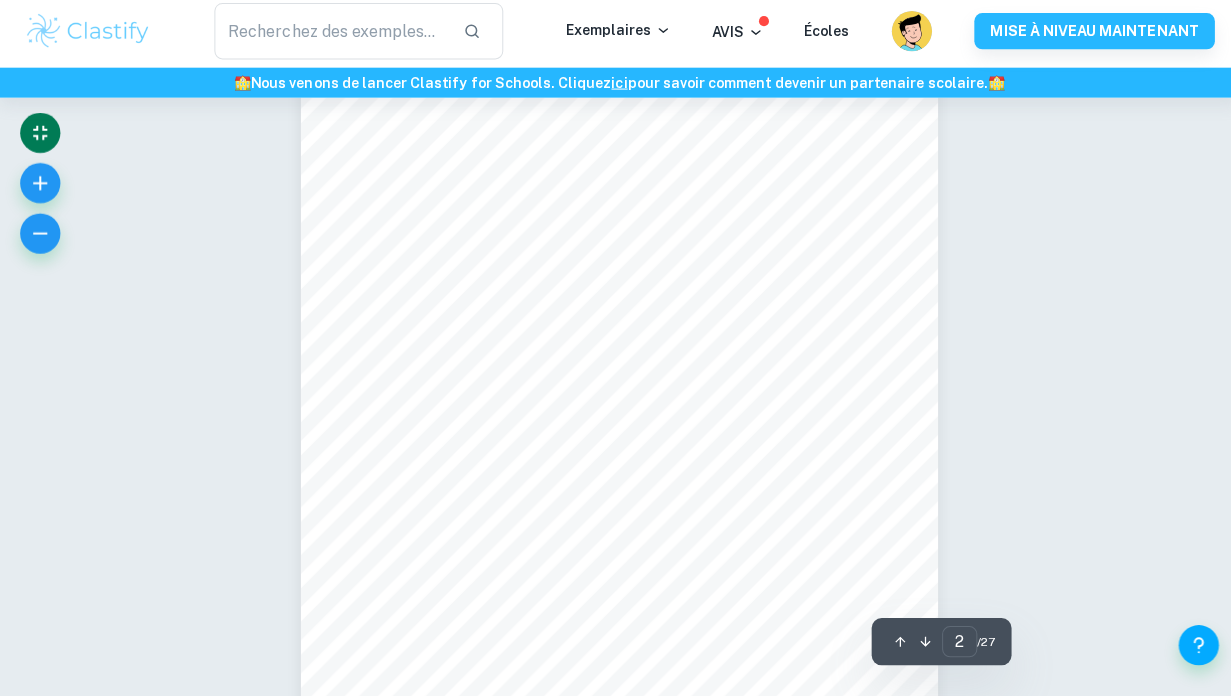 type 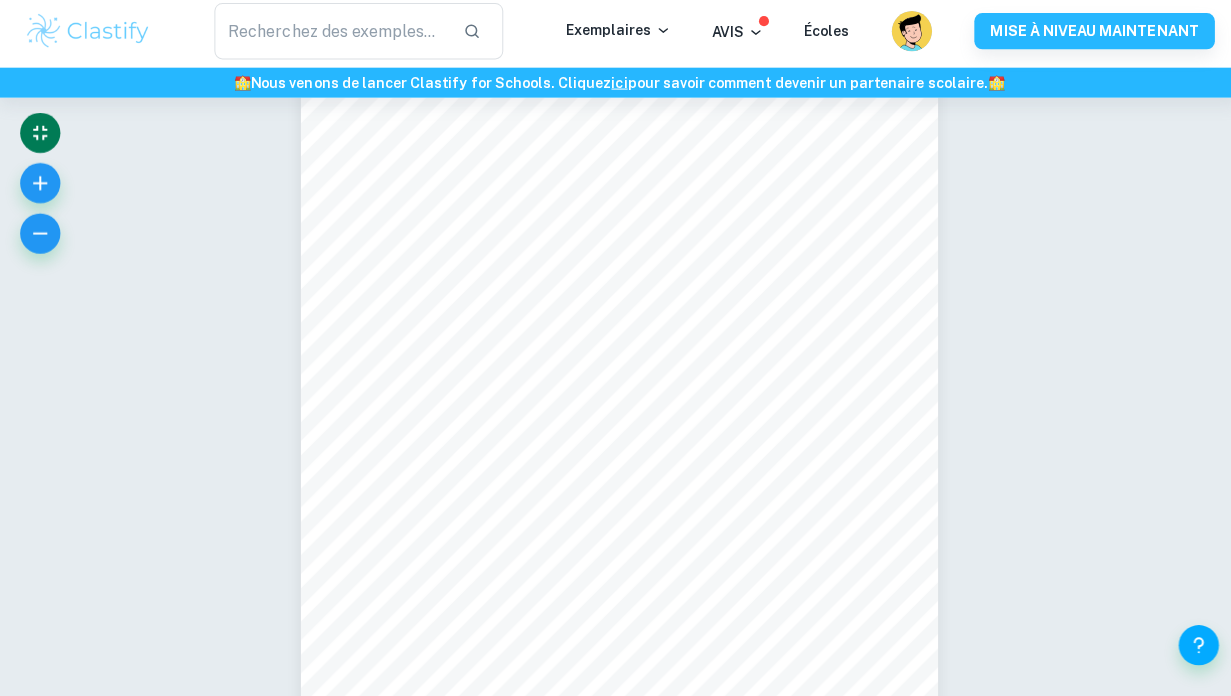 click on "We value your privacy We use cookies to enhance your browsing experience, serve personalised ads or content, and analyse our traffic. By clicking "Accept All", you consent to our use of cookies.   Cookie Policy Customise   Reject All   Accept All   Personnaliser les préférences de consentement   Nous utilisons des cookies pour vous aider à naviguer efficacement et à effectuer certaines fonctions. Vous trouverez des informations détaillées sur tous les cookies sous chaque catégorie de consentement ci-dessous. Les cookies qui sont classés comme "Nécessaires" sont stockés sur votre navigateur car ils sont essentiels pour activer les fonctionnalités de base du site. ... Afficher plus Pour plus d'informations sur le fonctionnement et le traitement des cookies tiers de Google, consultez :   Politique de confidentialité de Google Nécessaire Toujours actif Fonctionnel Analytique Performance publicité Non classé Tout Rejeter   Enregistrer mes préférences   Tout accepter ​ Exemplaires AVIS Écoles" at bounding box center [615, -724] 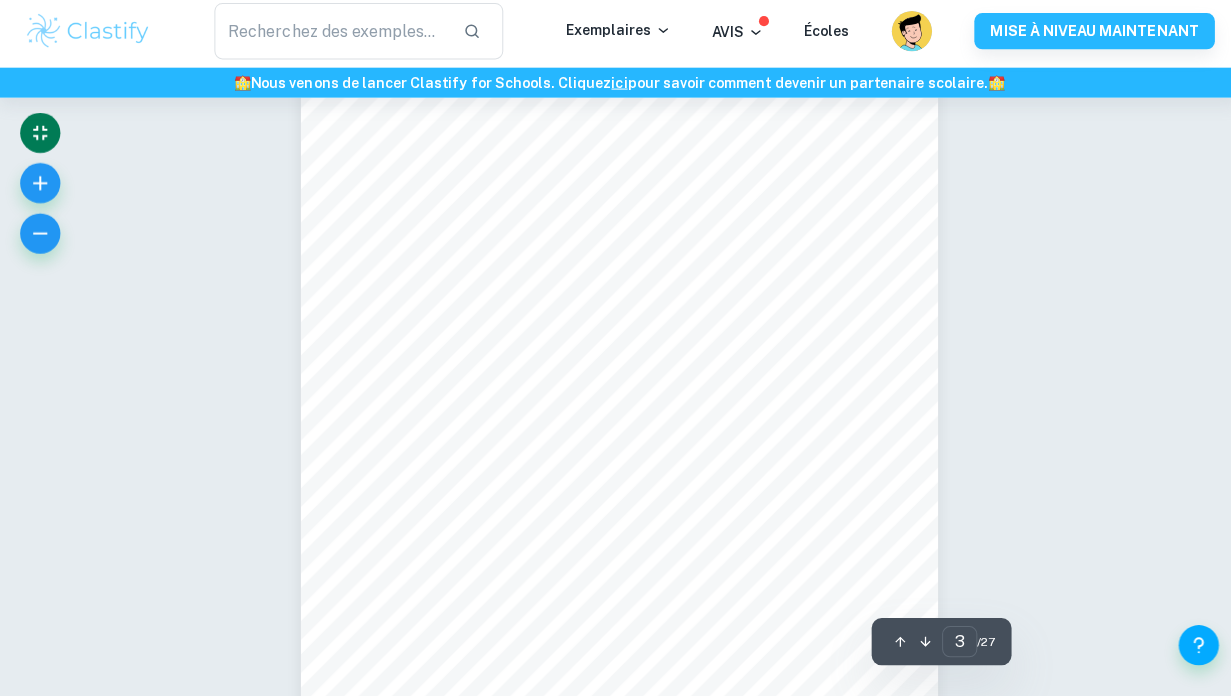 scroll, scrollTop: 2108, scrollLeft: 0, axis: vertical 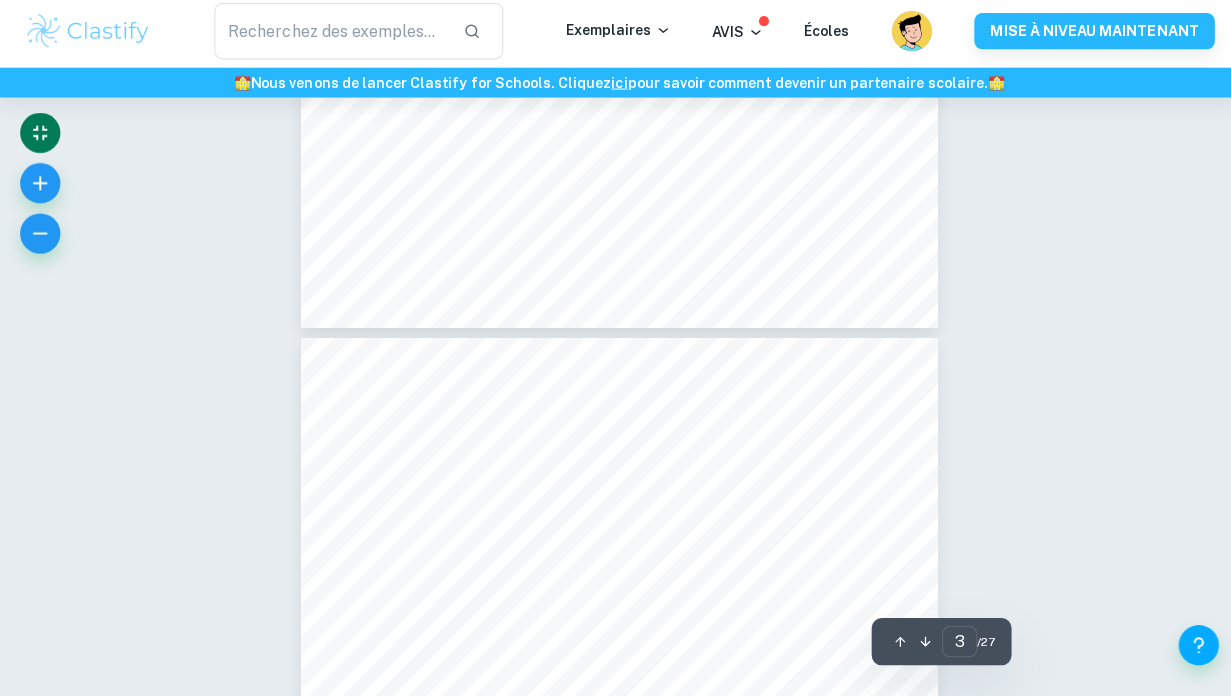 type on "4" 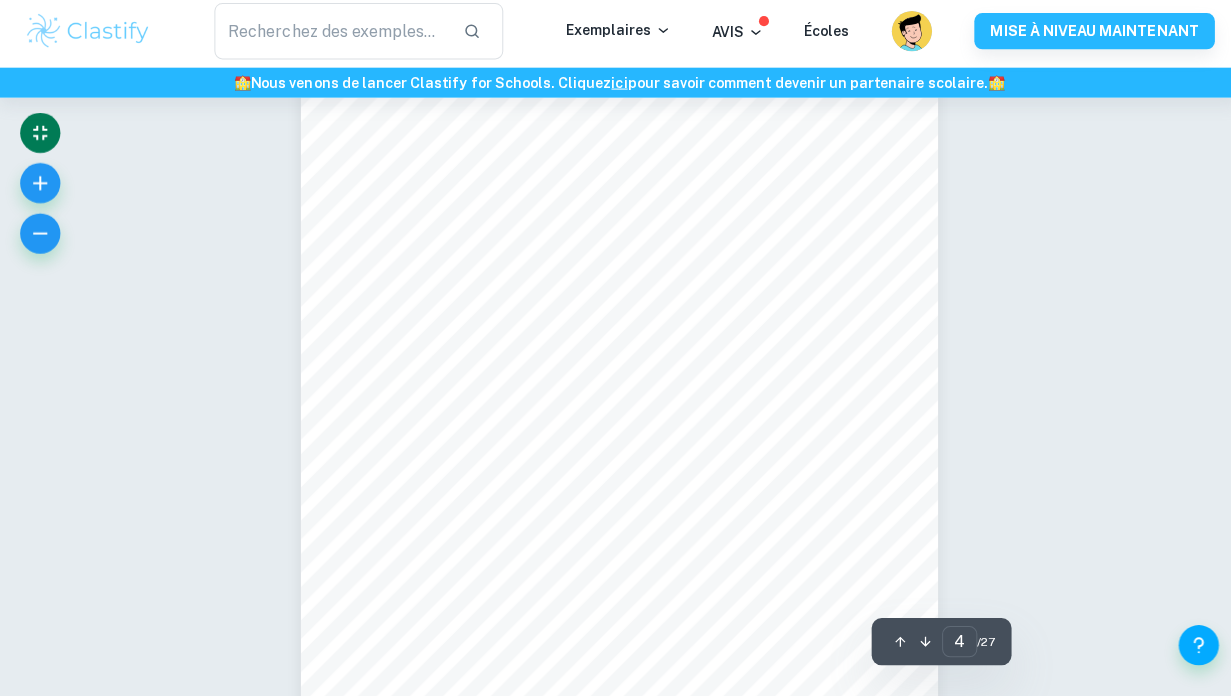 scroll, scrollTop: 3024, scrollLeft: 0, axis: vertical 